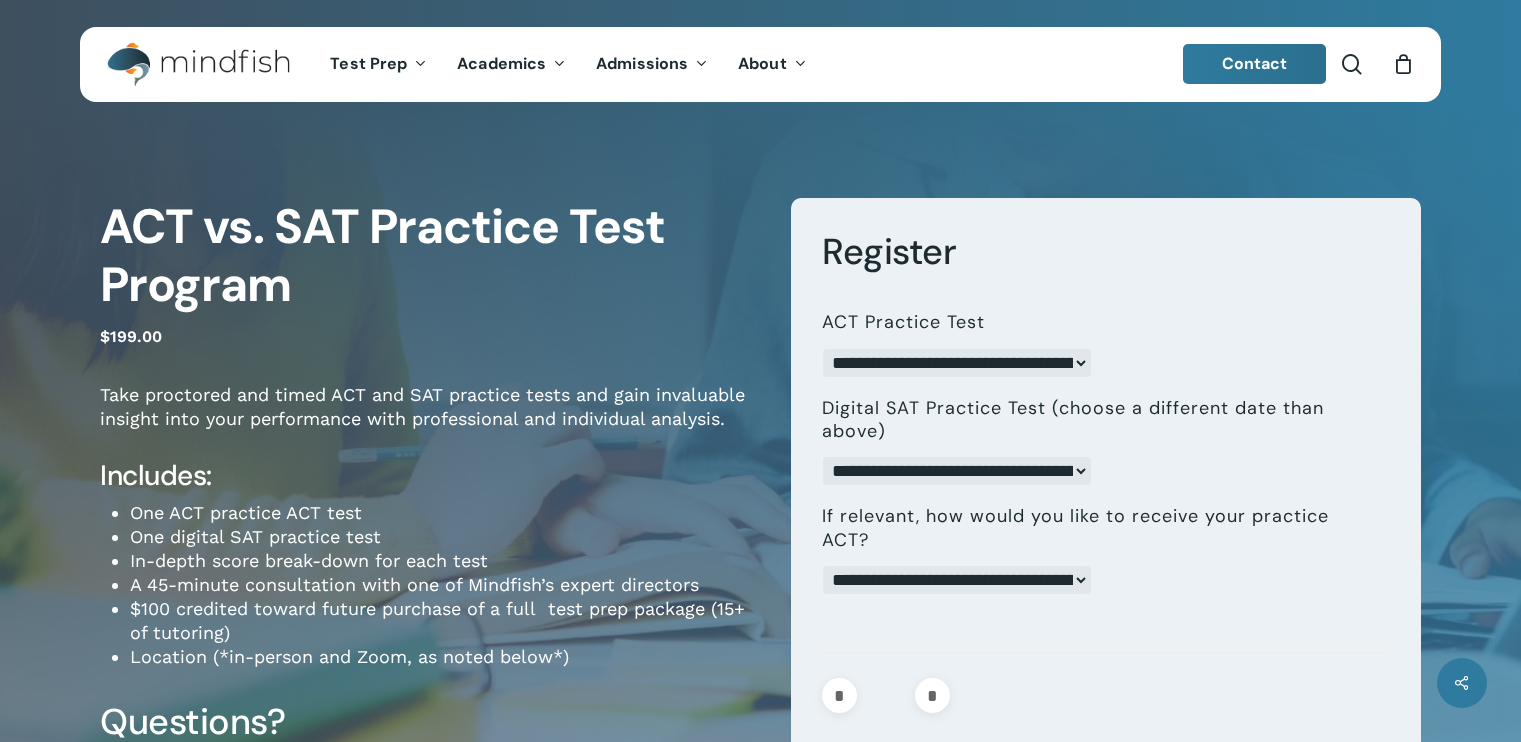 scroll, scrollTop: 0, scrollLeft: 0, axis: both 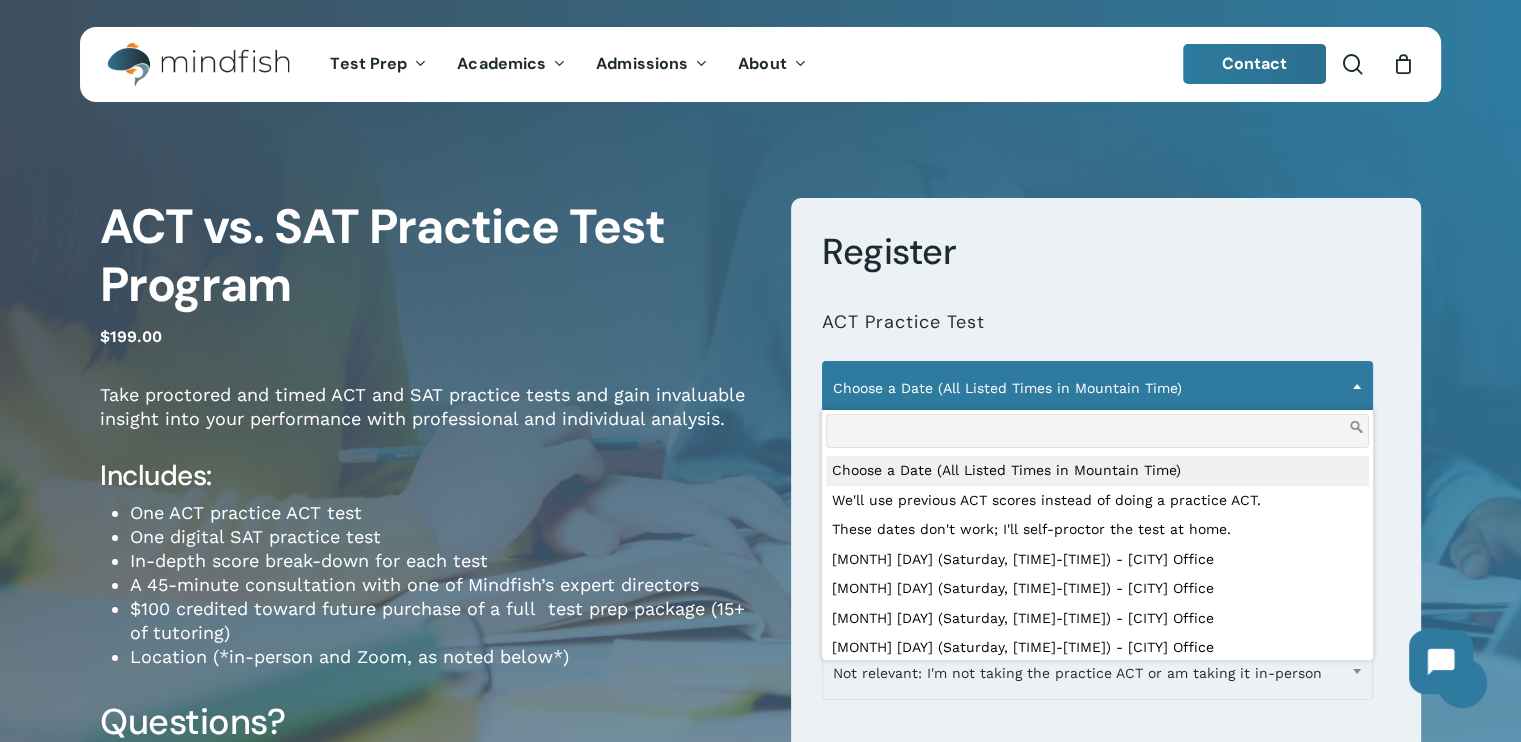 click on "Choose a Date (All Listed Times in Mountain Time)" at bounding box center (1097, 388) 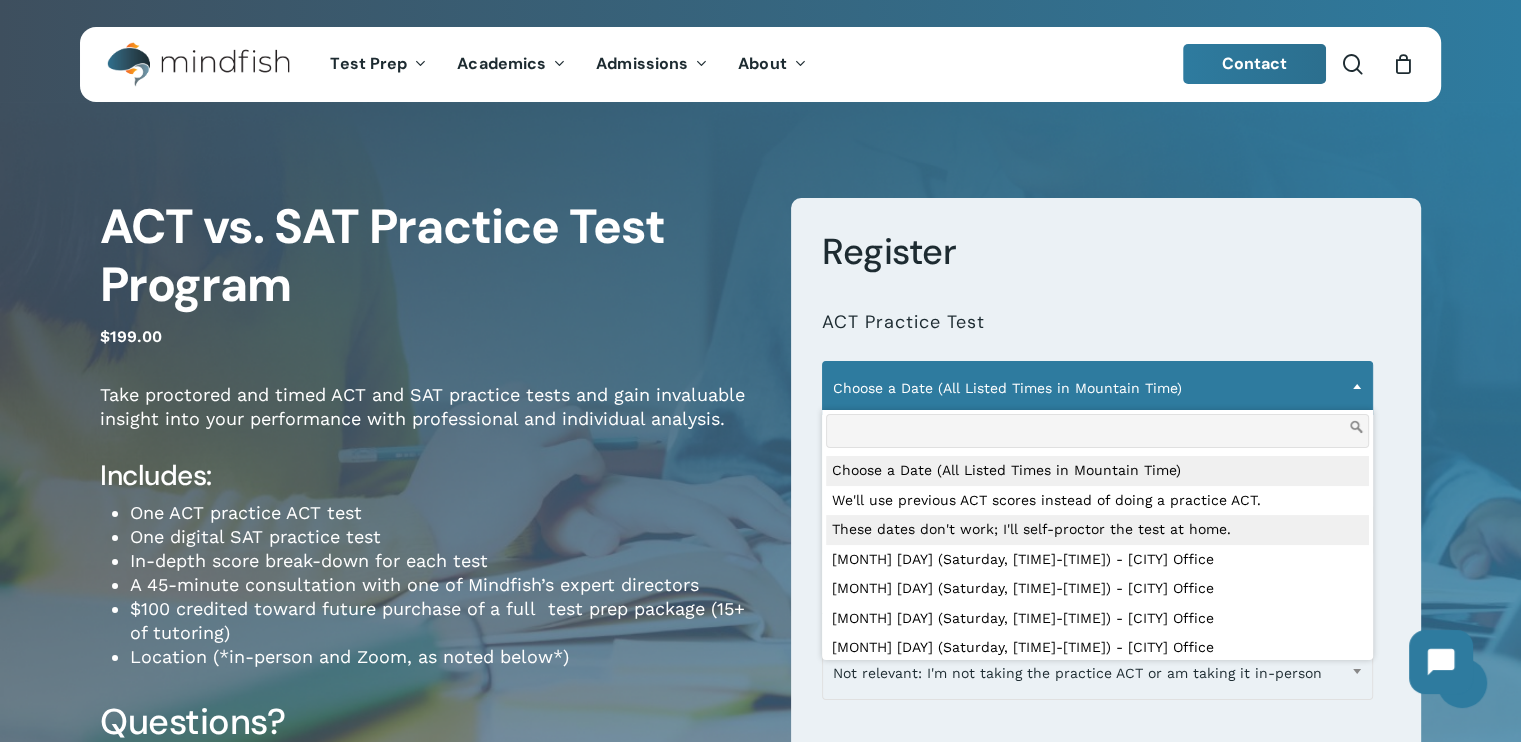 scroll, scrollTop: 100, scrollLeft: 0, axis: vertical 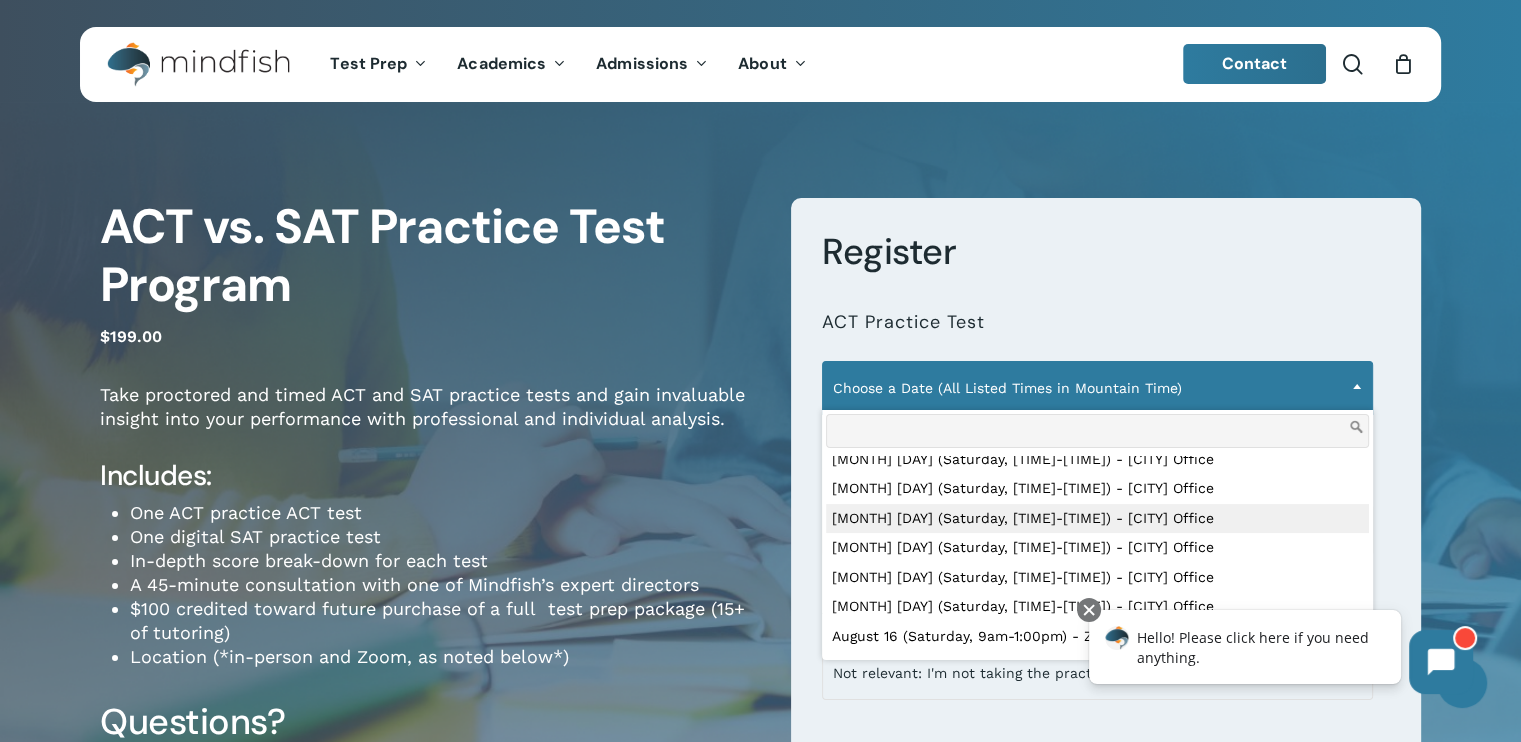 select on "**********" 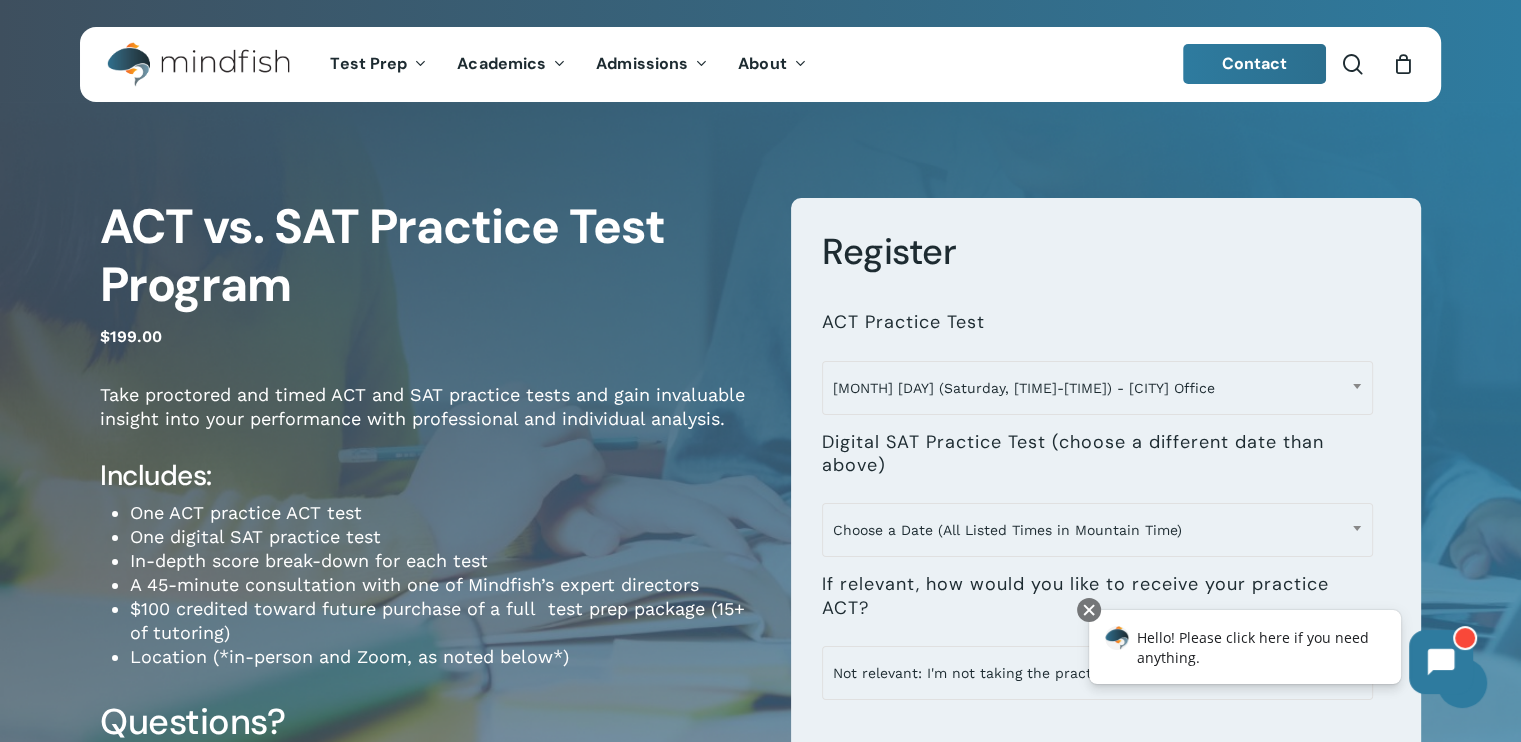 scroll, scrollTop: 100, scrollLeft: 0, axis: vertical 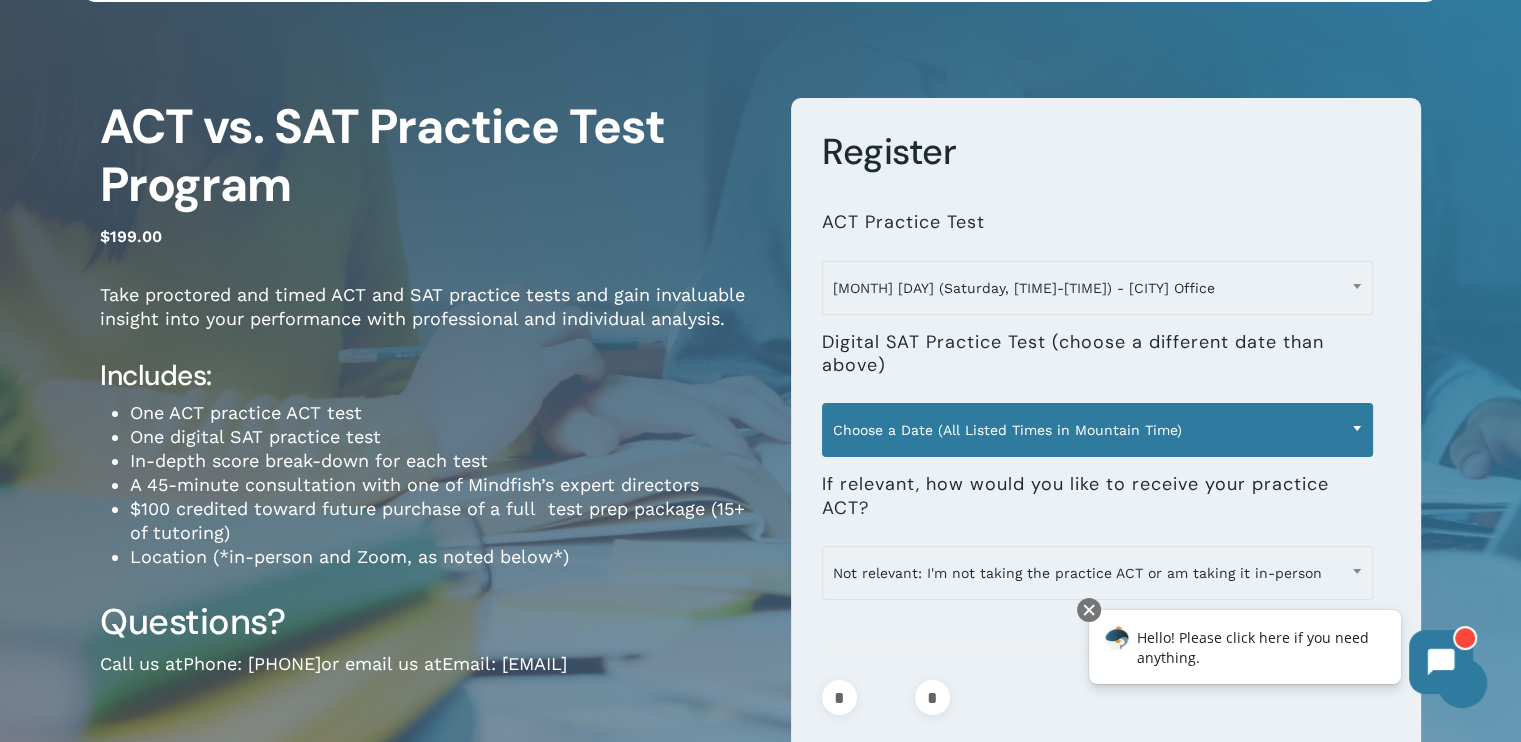 click on "Choose a Date (All Listed Times in Mountain Time)" at bounding box center [1097, 430] 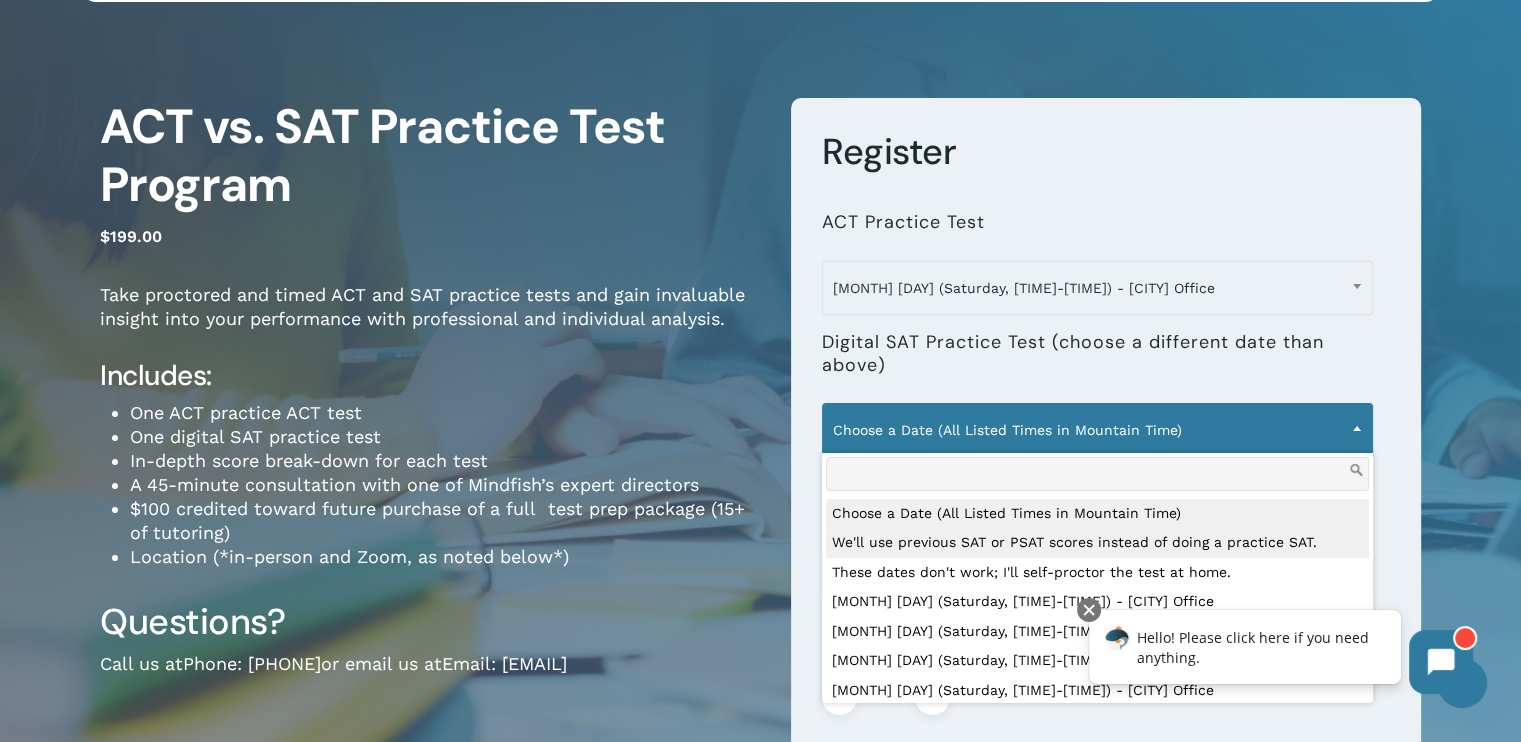 select on "**********" 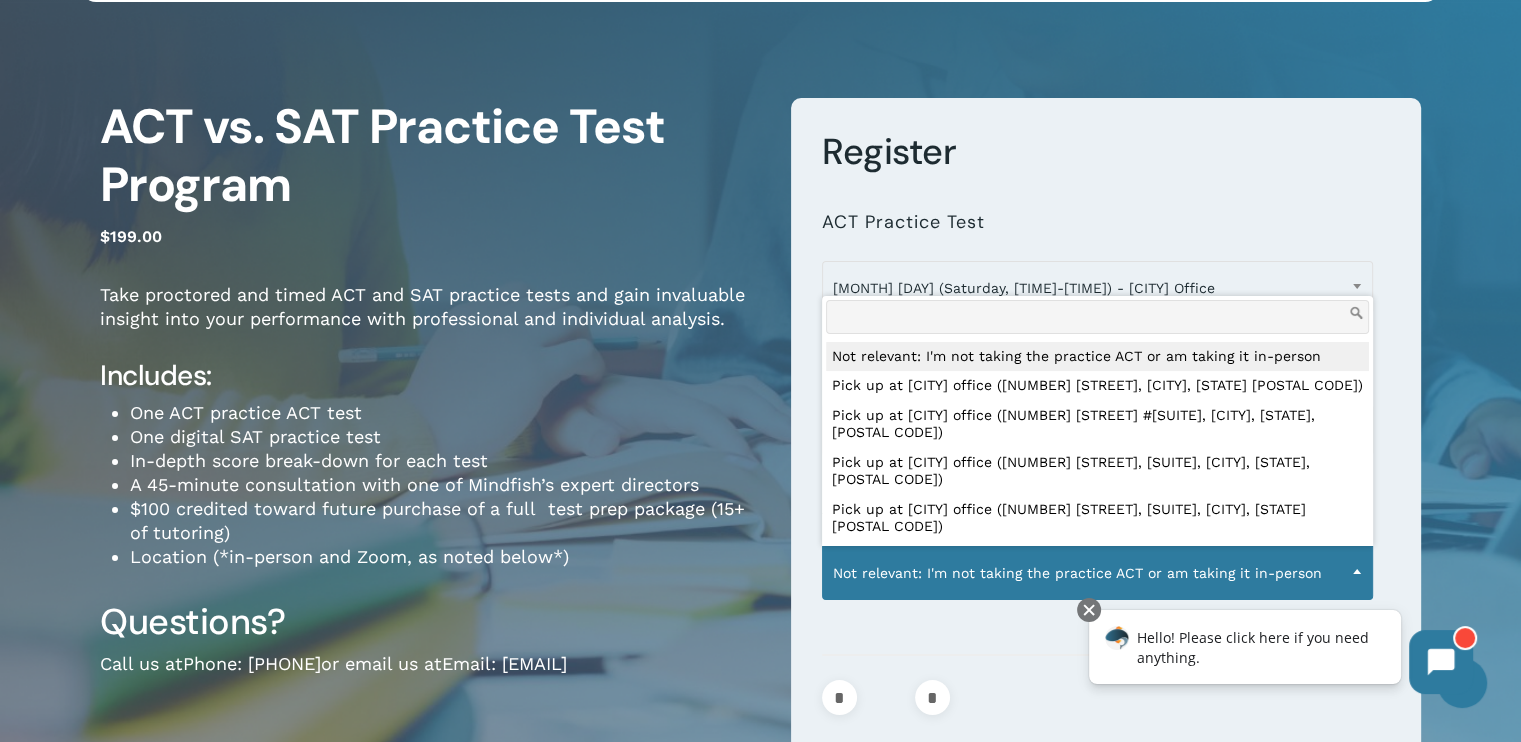 click on "Not relevant: I'm not taking the practice ACT or am taking it in-person" at bounding box center (1097, 573) 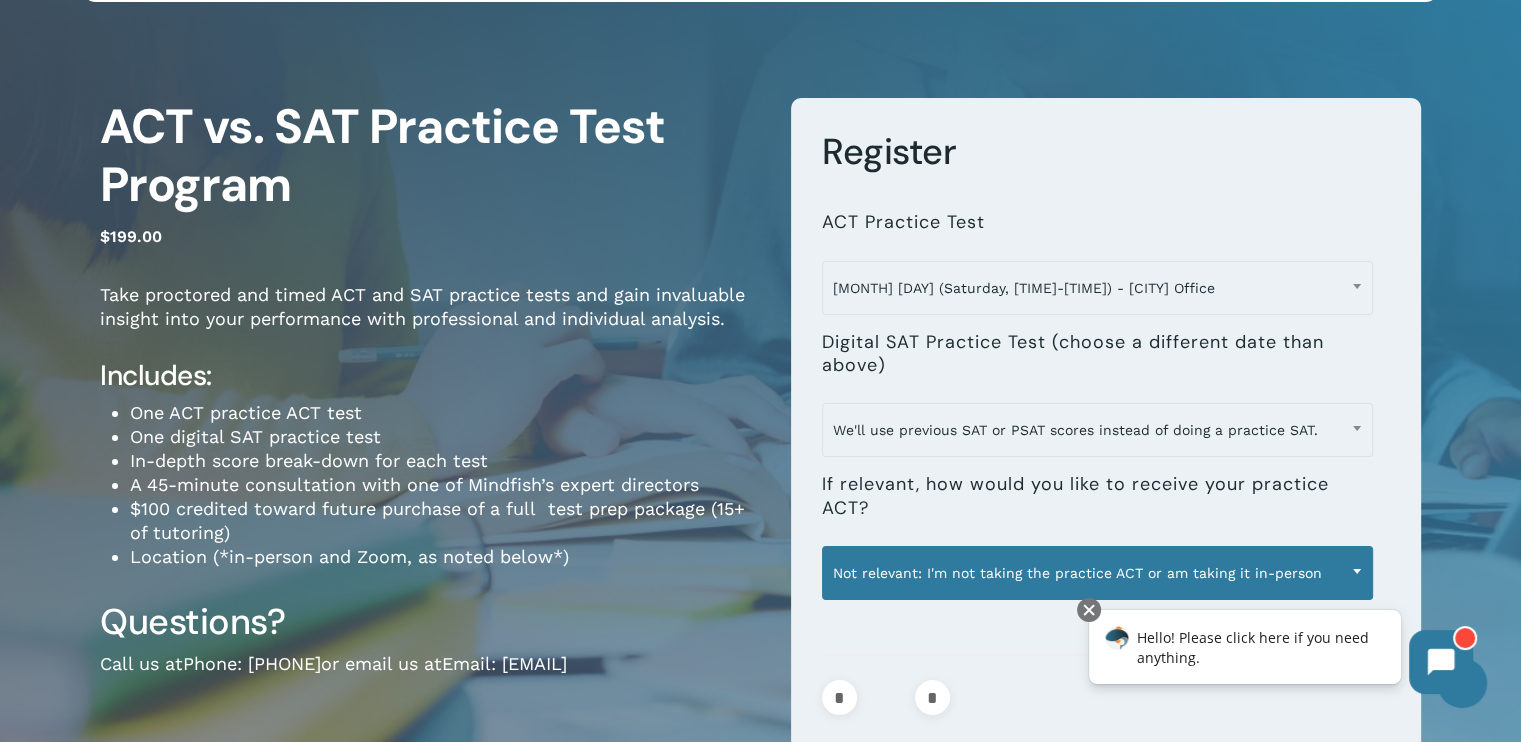 click on "Not relevant: I'm not taking the practice ACT or am taking it in-person" at bounding box center [1097, 573] 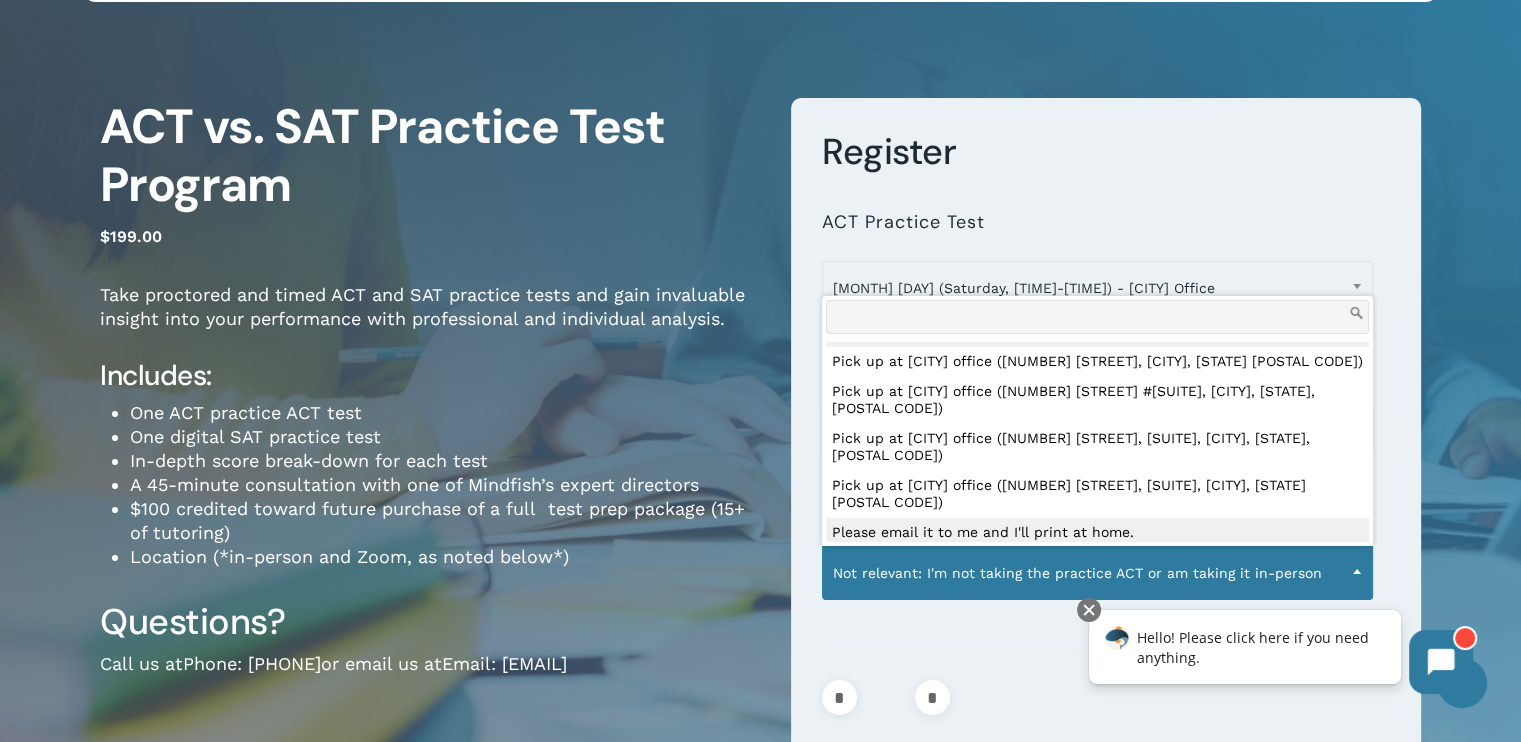 scroll, scrollTop: 0, scrollLeft: 0, axis: both 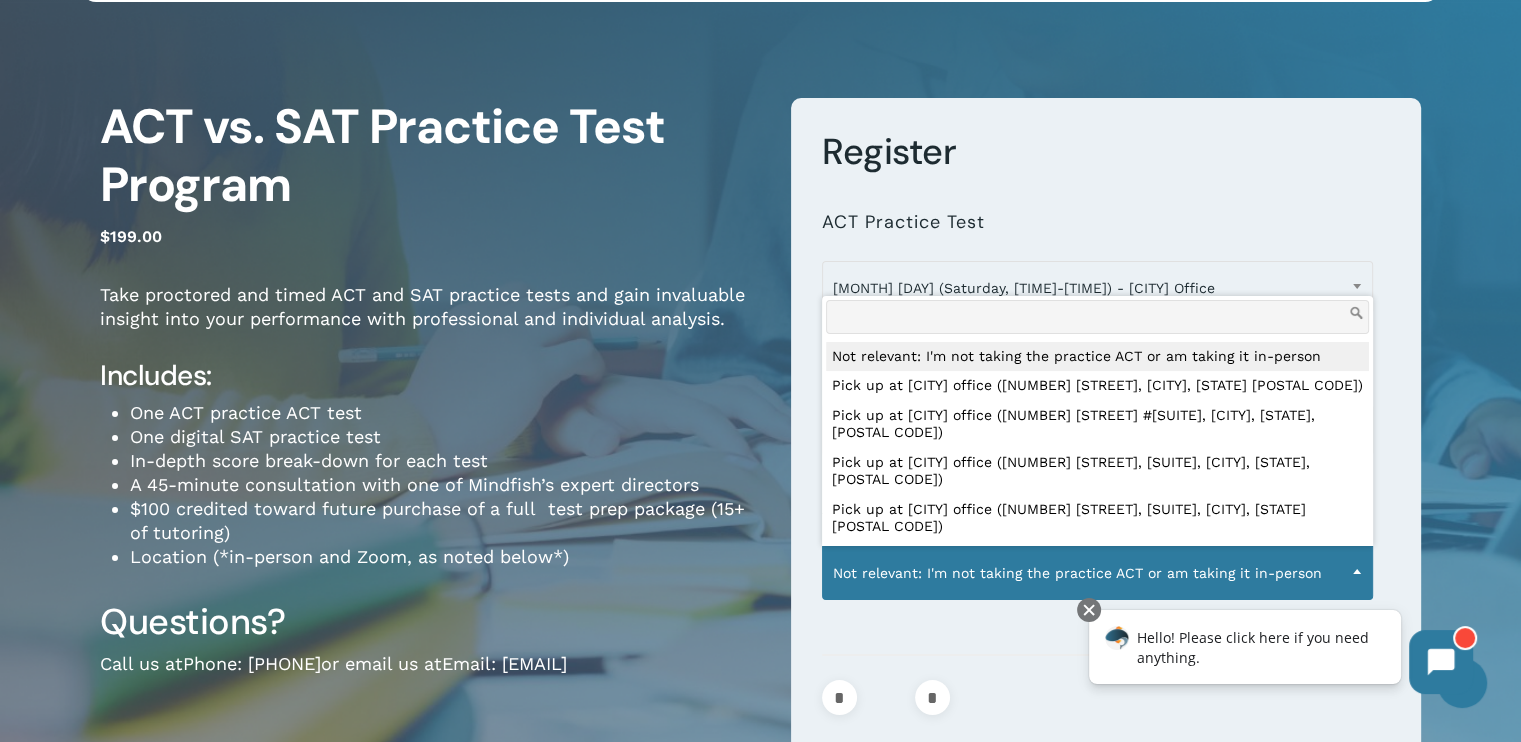 click at bounding box center [1105, 625] 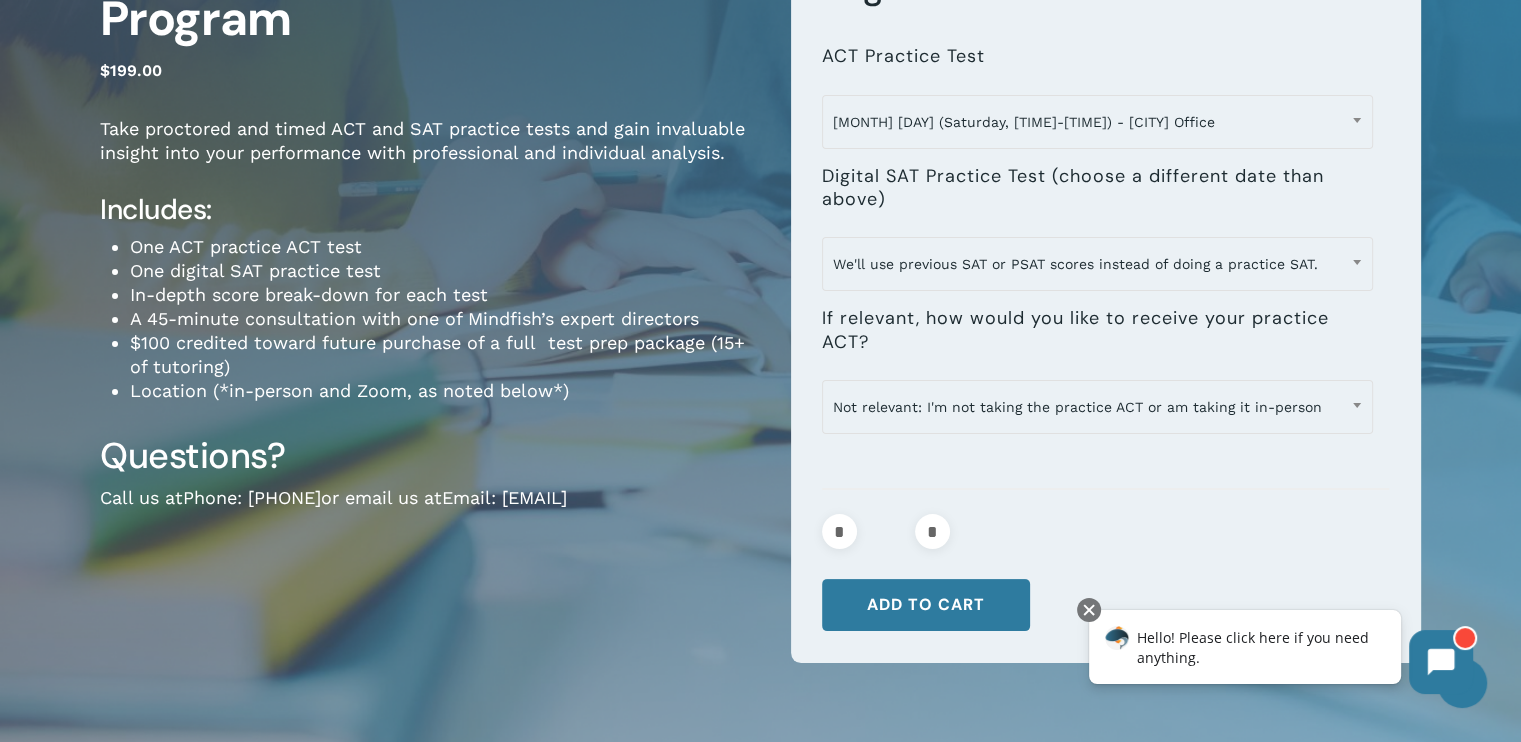 scroll, scrollTop: 300, scrollLeft: 0, axis: vertical 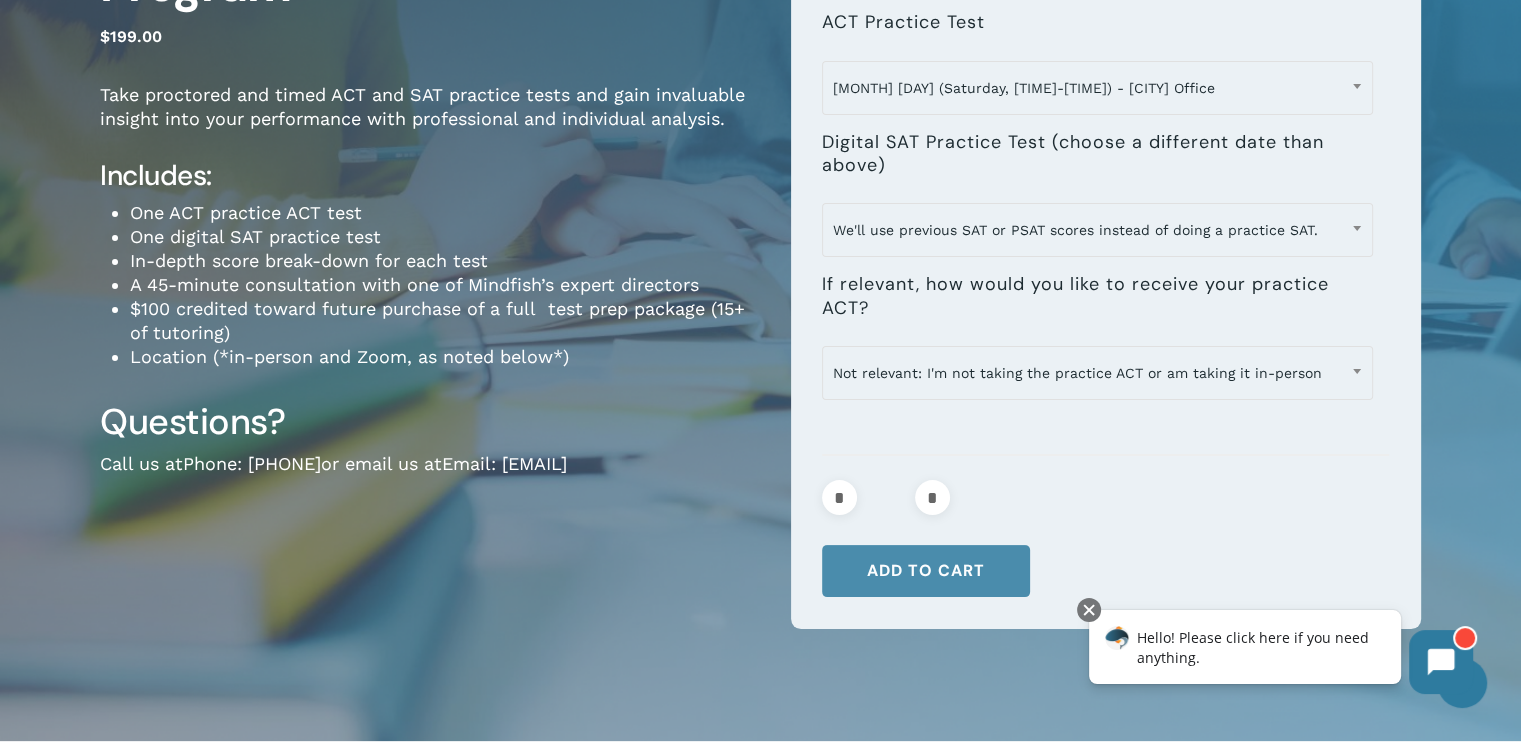 click on "Add to cart" at bounding box center [926, 571] 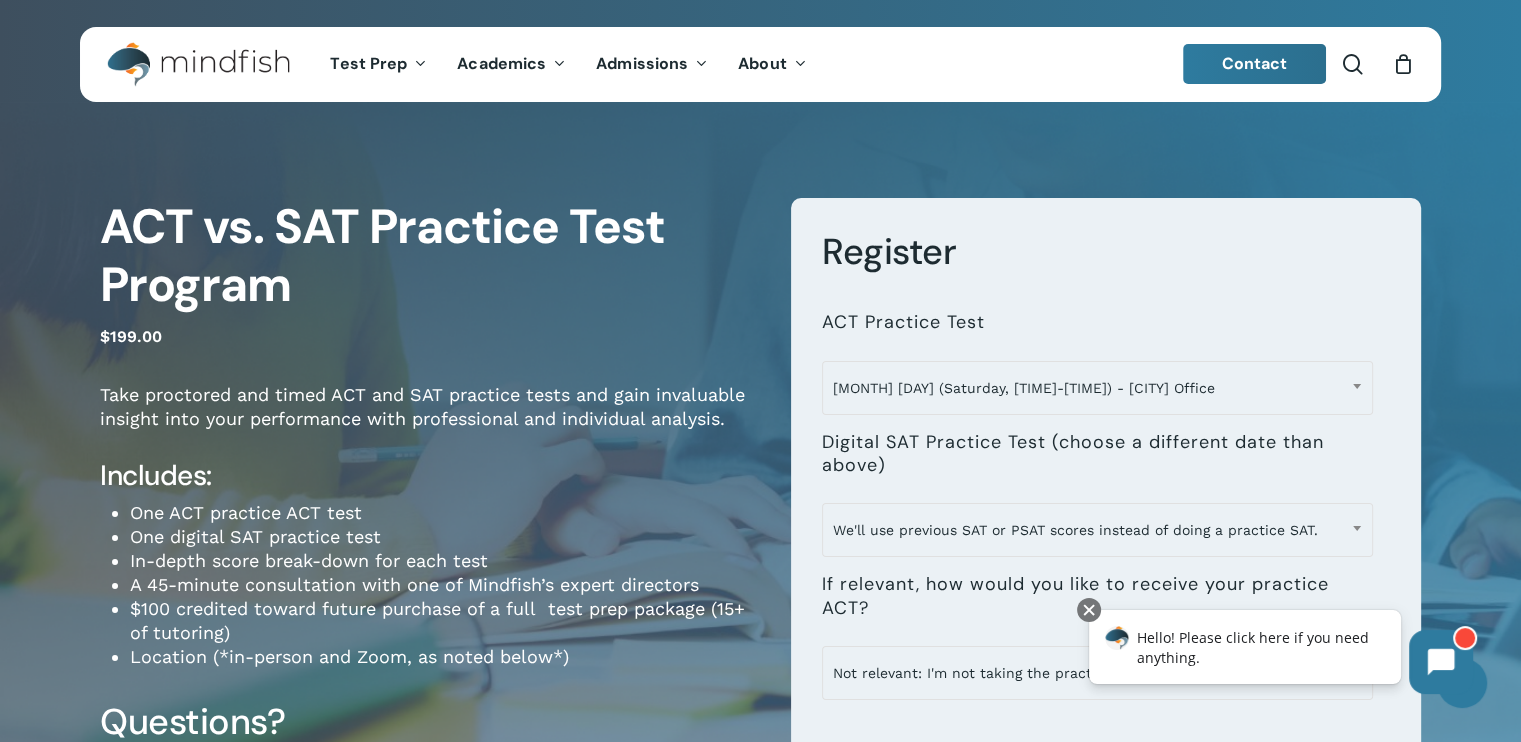 scroll, scrollTop: 500, scrollLeft: 0, axis: vertical 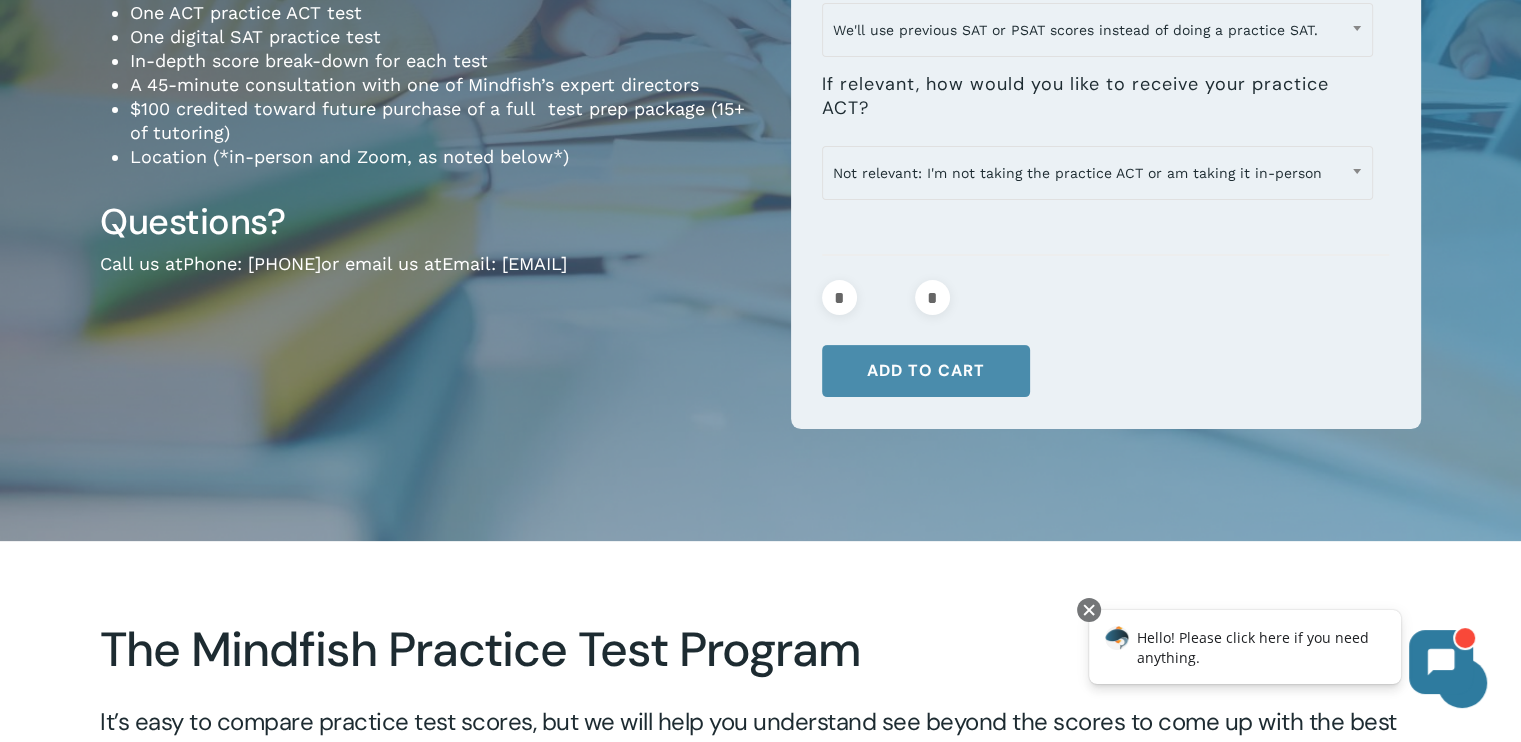 click on "Add to cart" at bounding box center [926, 371] 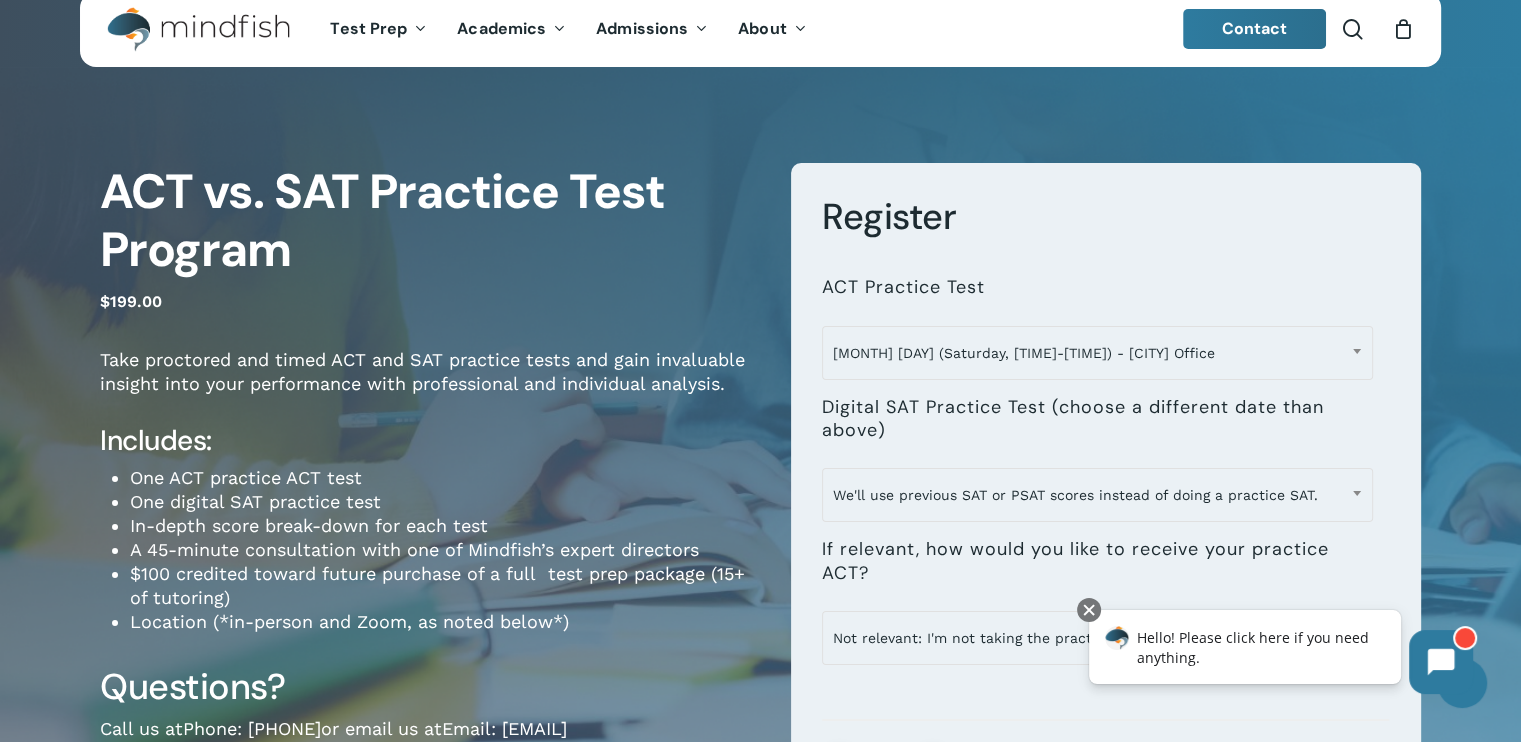 scroll, scrollTop: 0, scrollLeft: 0, axis: both 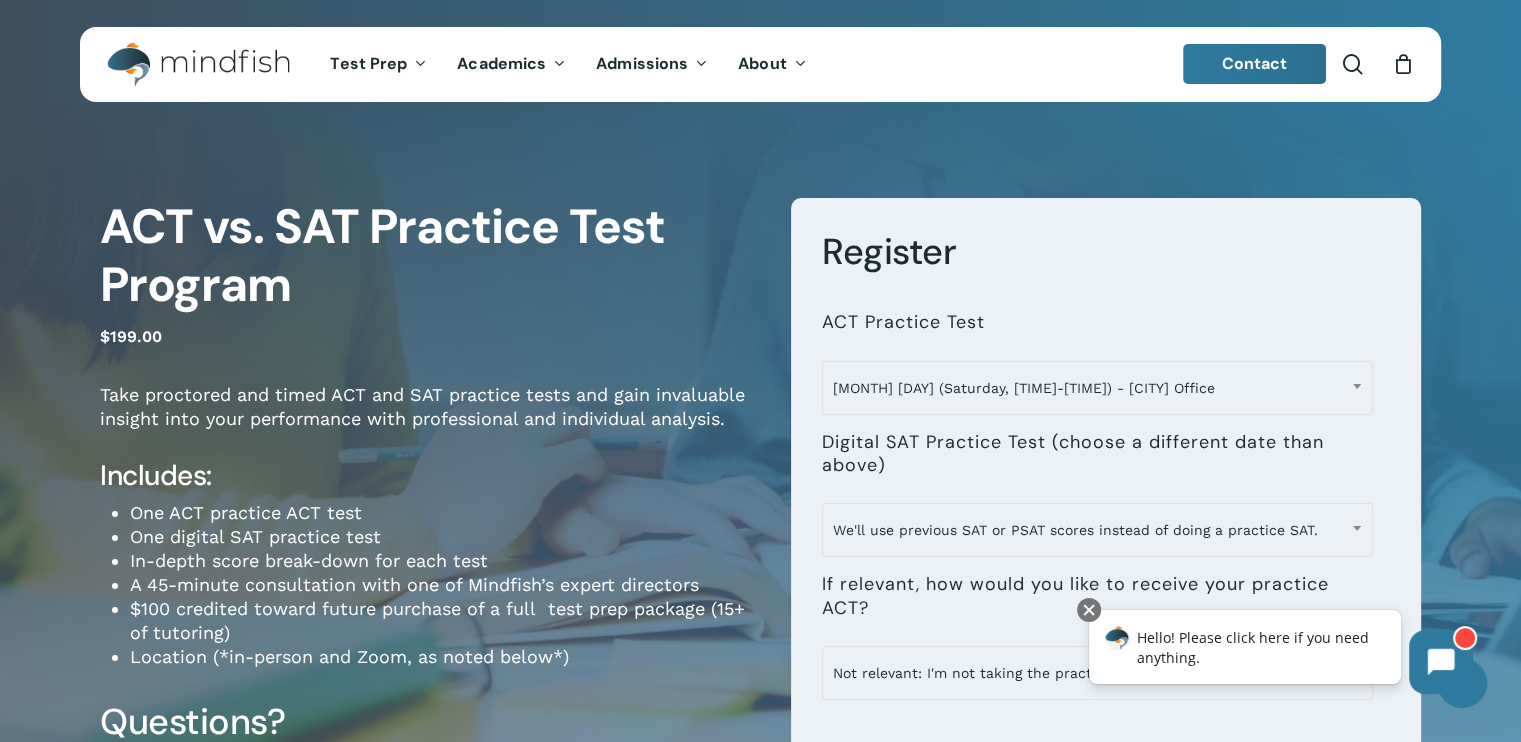 click at bounding box center [1403, 65] 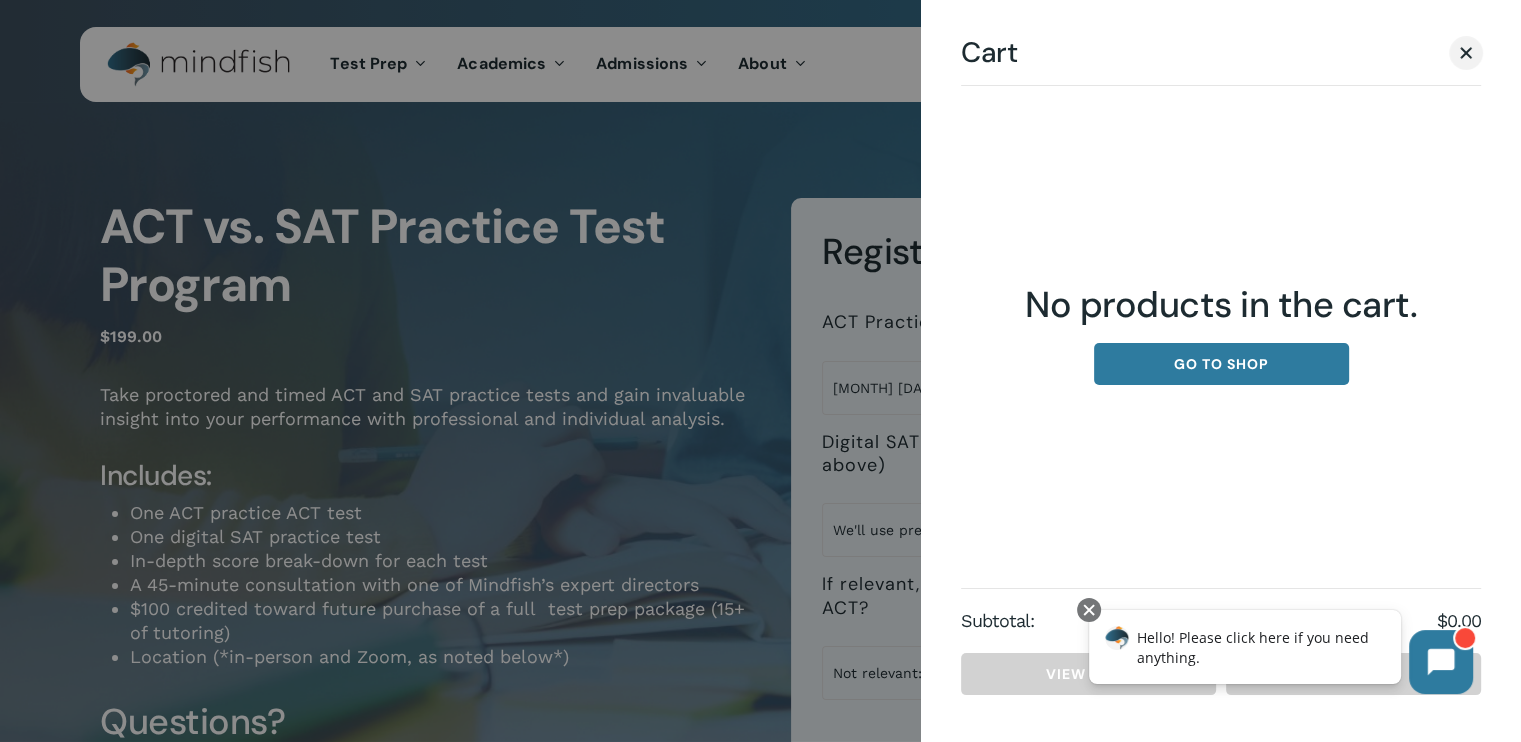 click at bounding box center (760, 371) 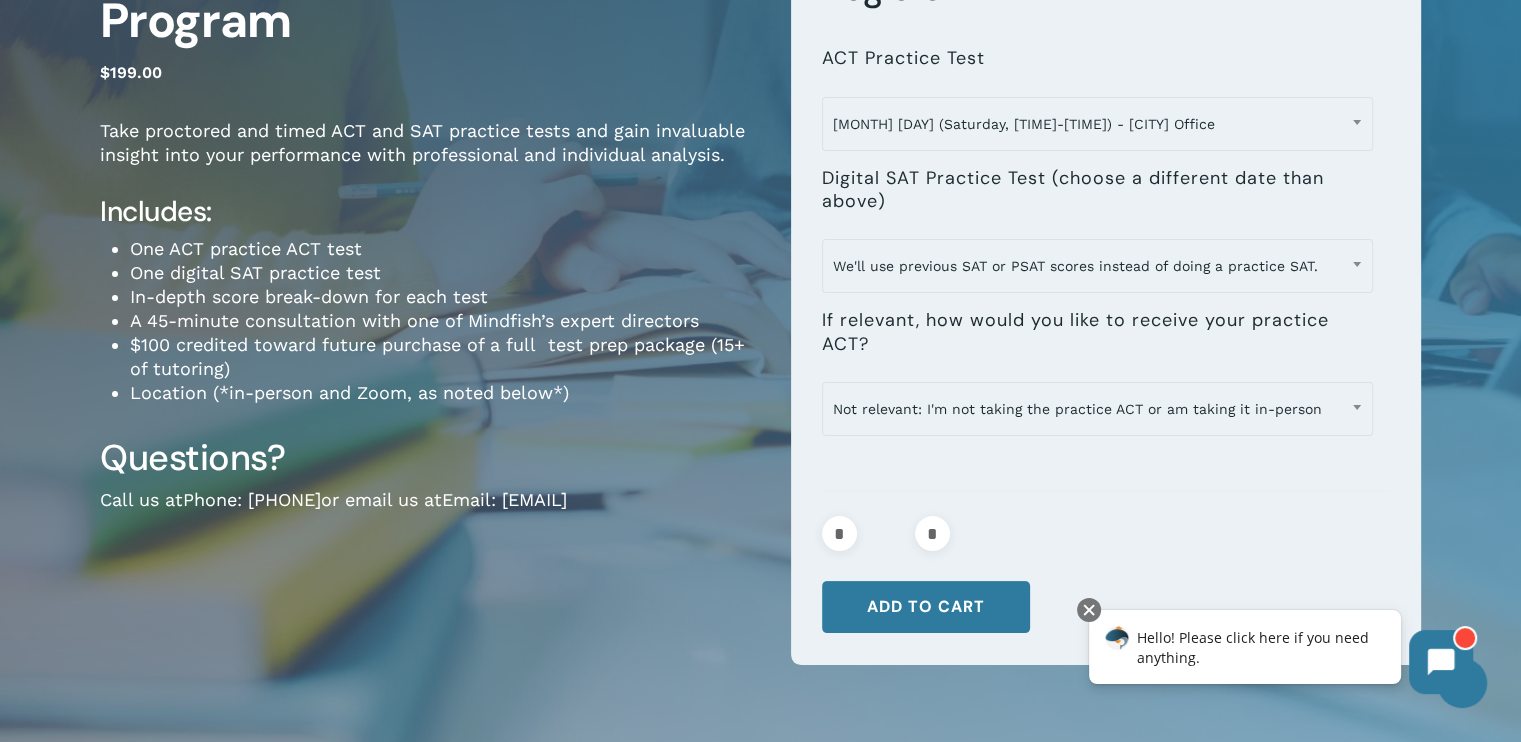 scroll, scrollTop: 300, scrollLeft: 0, axis: vertical 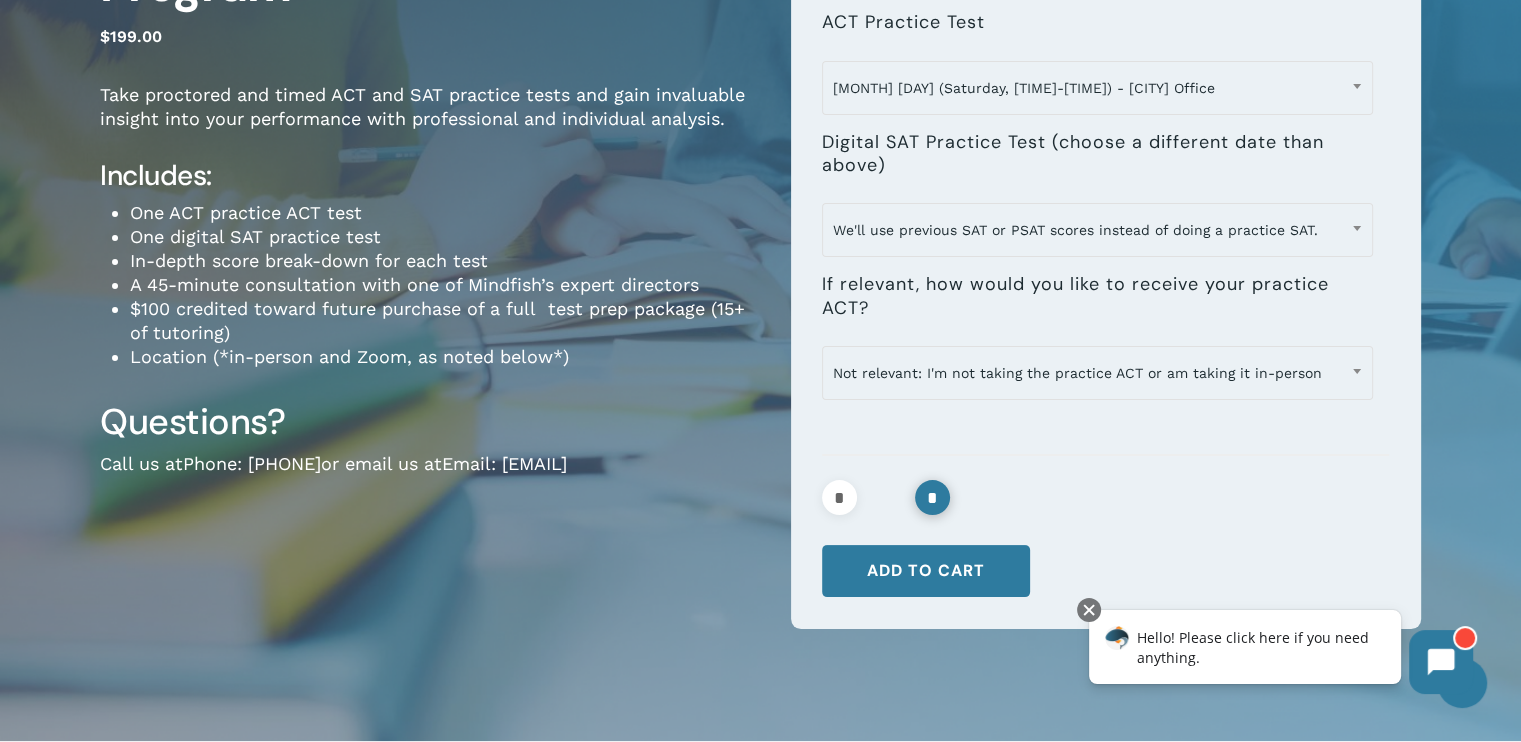 drag, startPoint x: 930, startPoint y: 496, endPoint x: 920, endPoint y: 498, distance: 10.198039 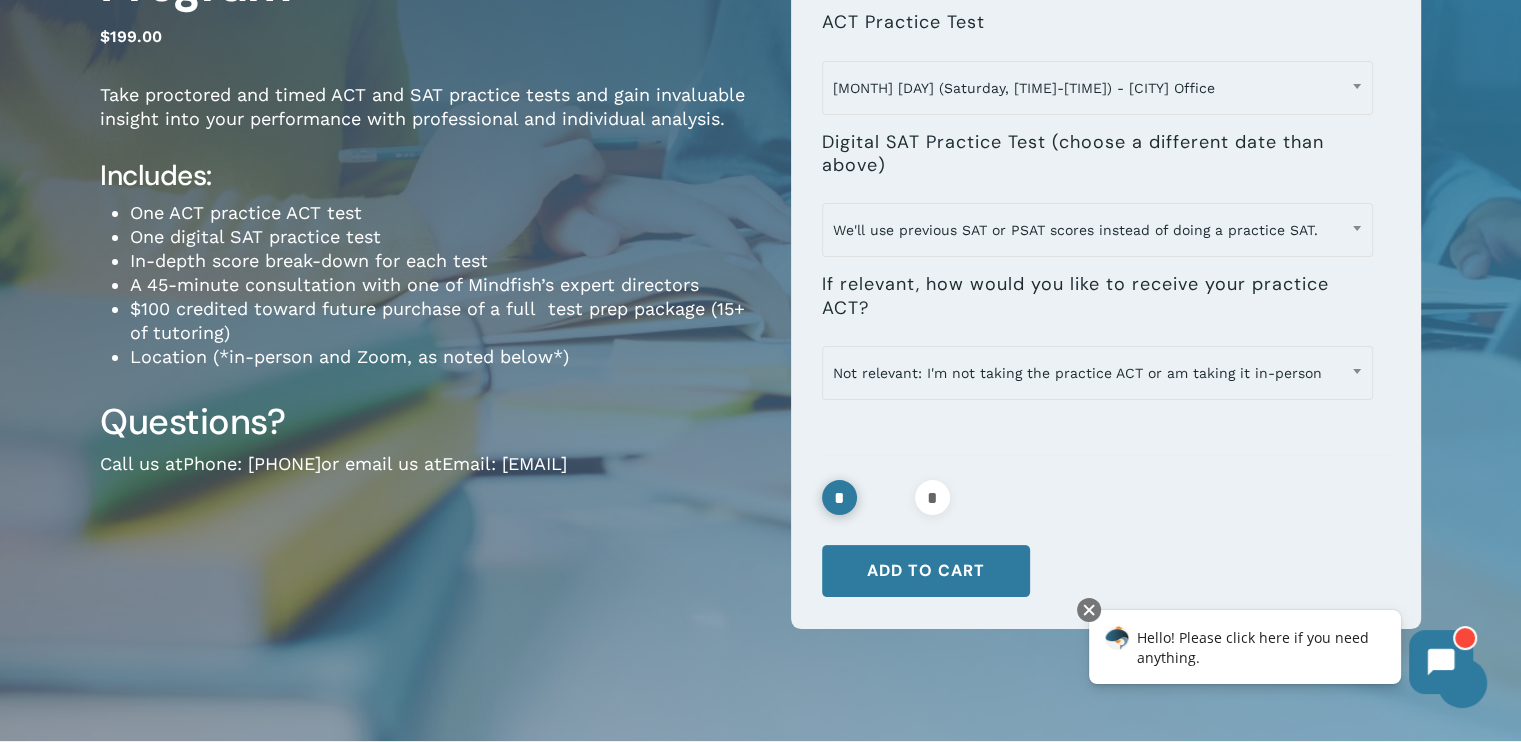 click on "*" at bounding box center (839, 497) 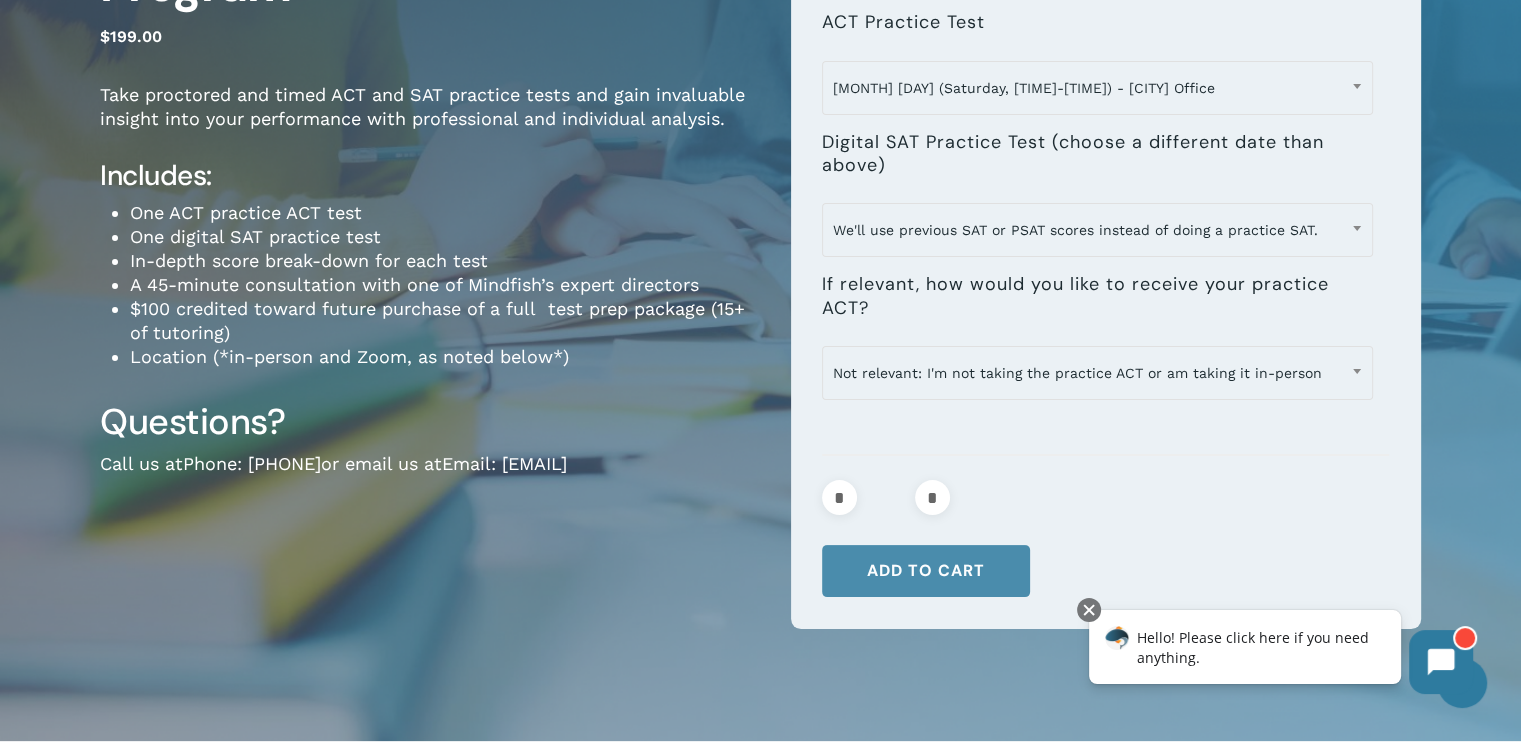 click on "Add to cart" at bounding box center (926, 571) 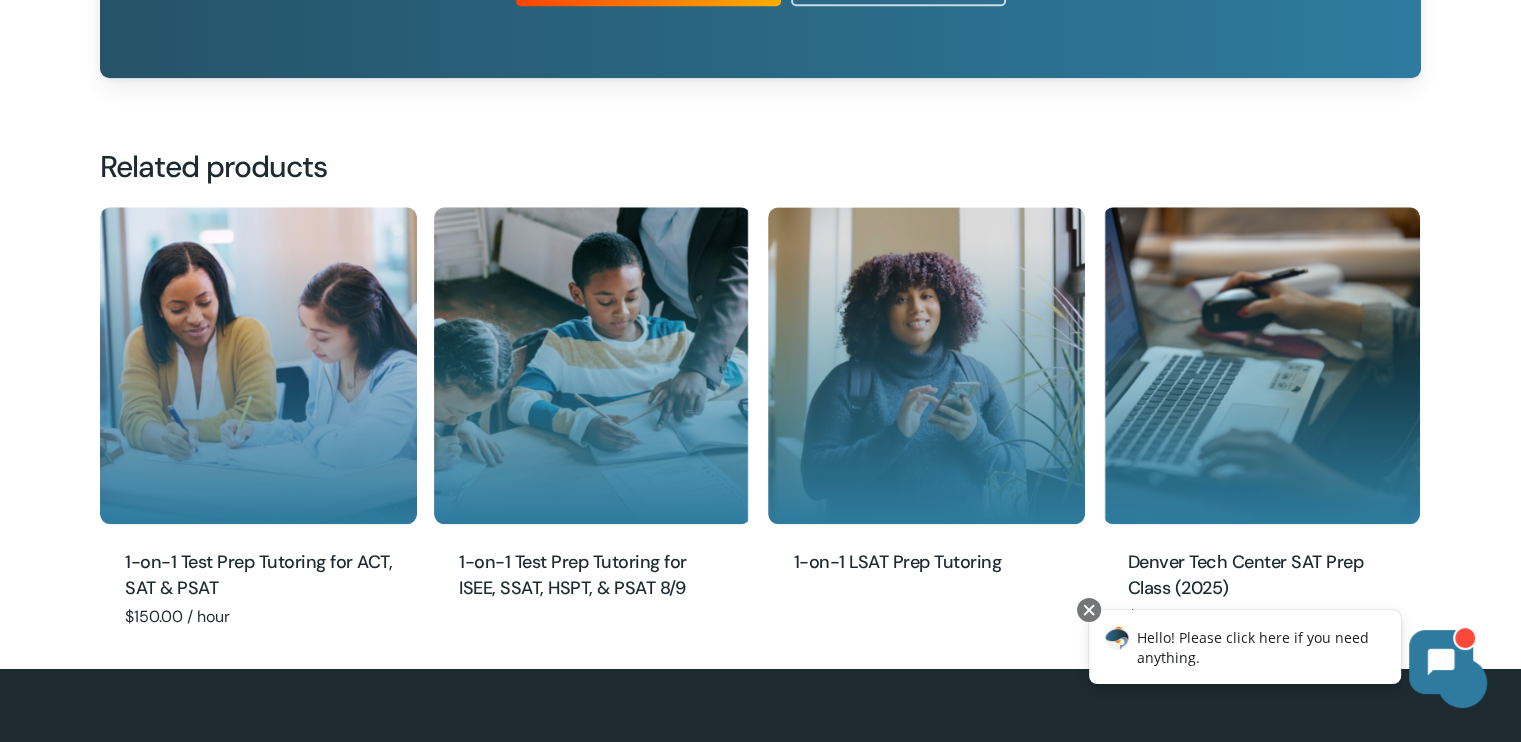 scroll, scrollTop: 2518, scrollLeft: 0, axis: vertical 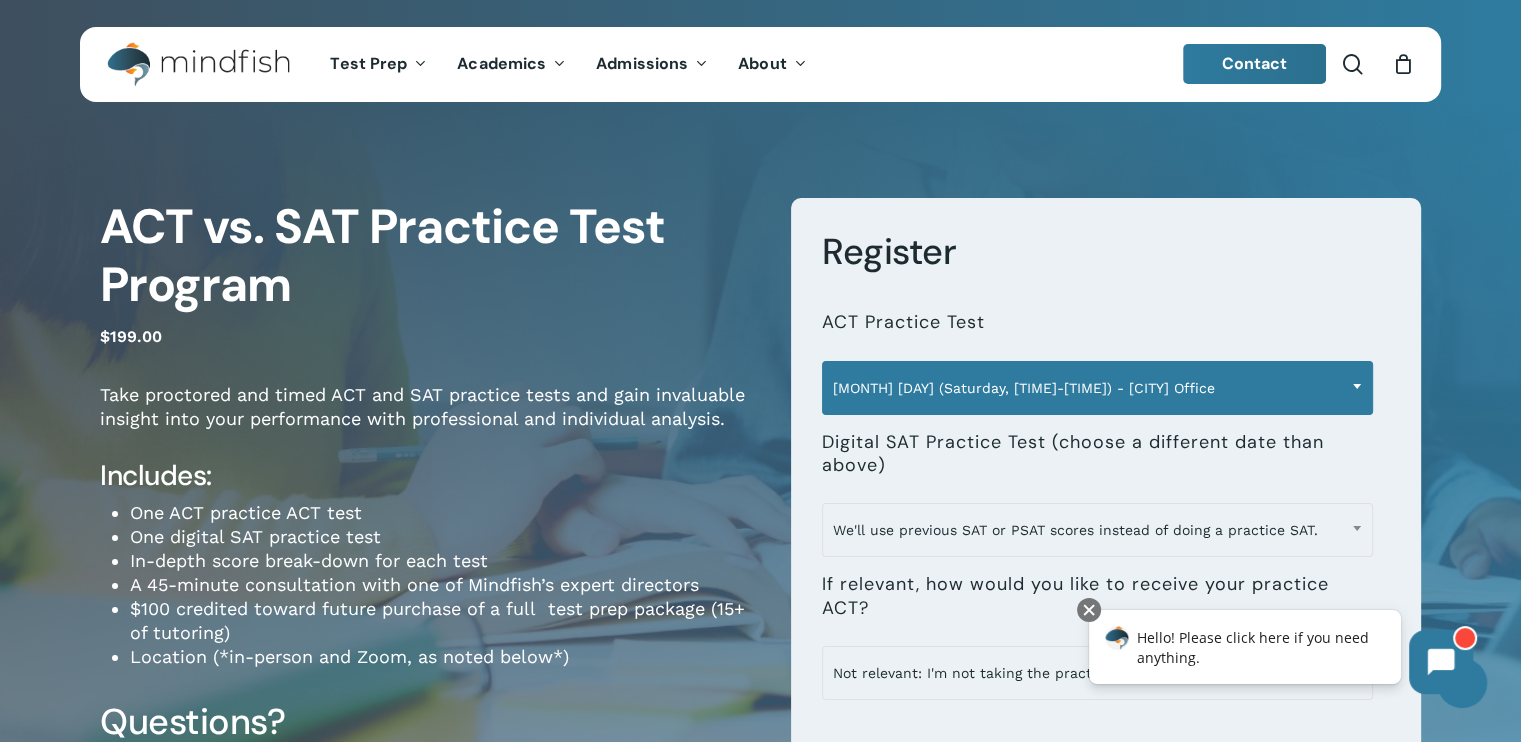 click on "August 9 (Saturday, 9am-1:00pm) - [CITY] Office" at bounding box center [1097, 388] 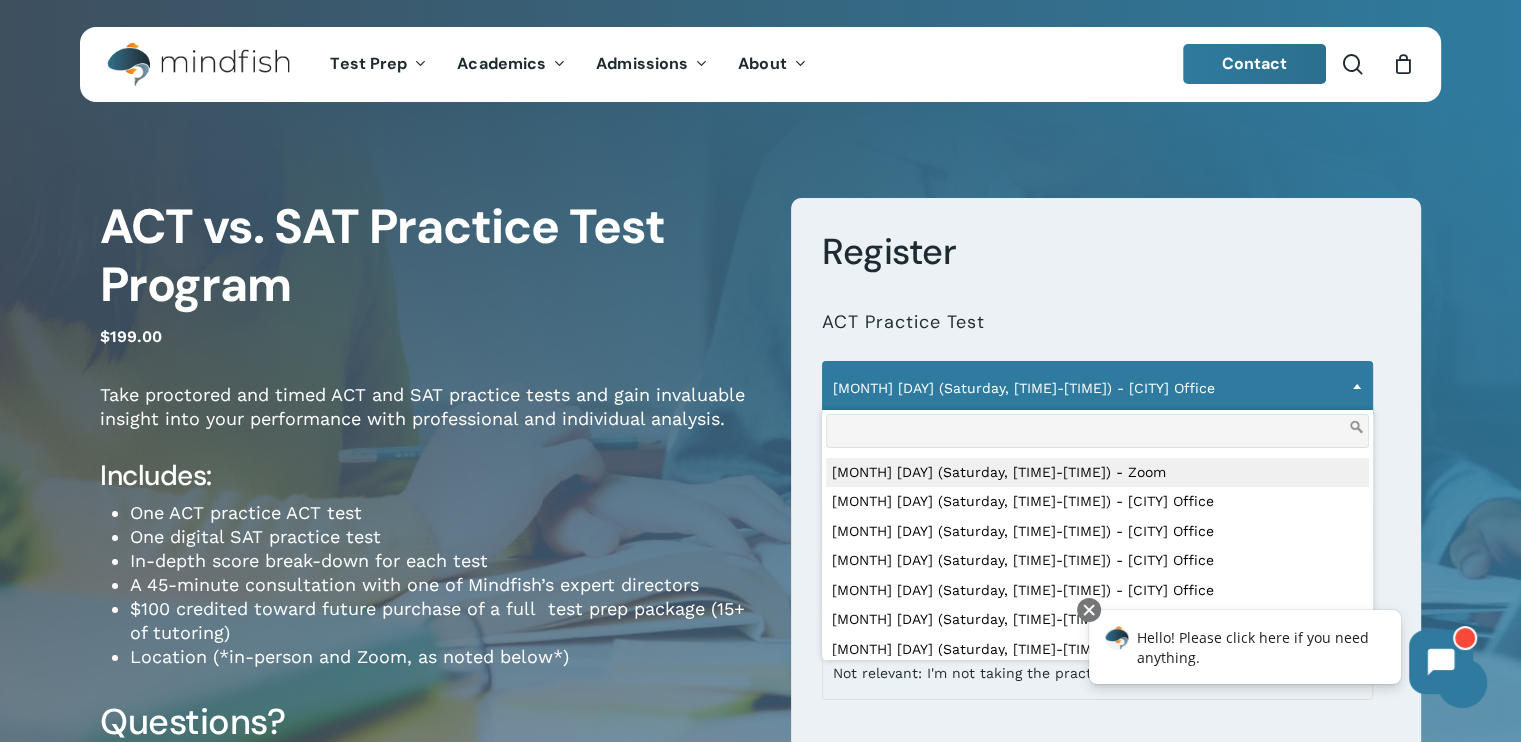 scroll, scrollTop: 600, scrollLeft: 0, axis: vertical 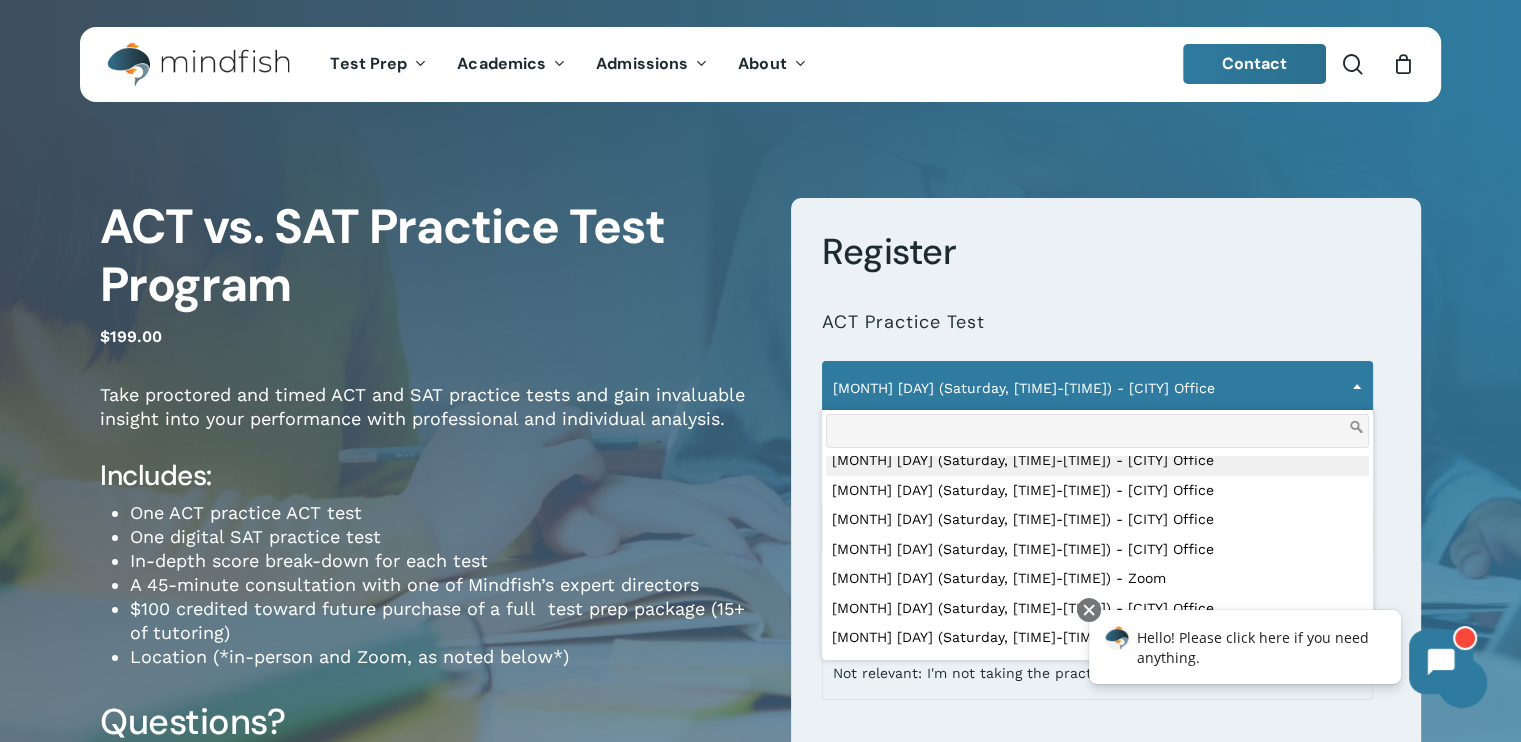 click on "**********" at bounding box center [1105, 350] 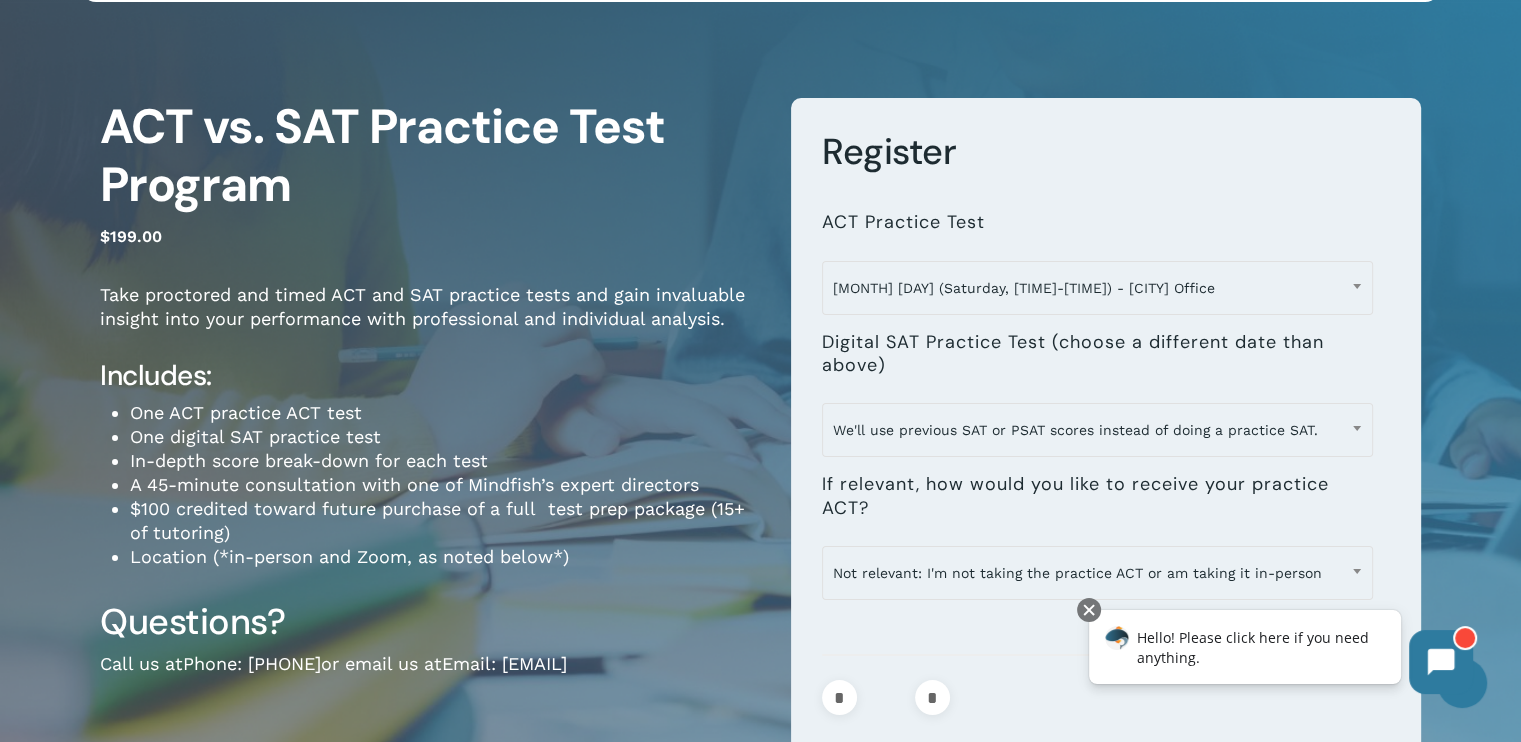 scroll, scrollTop: 200, scrollLeft: 0, axis: vertical 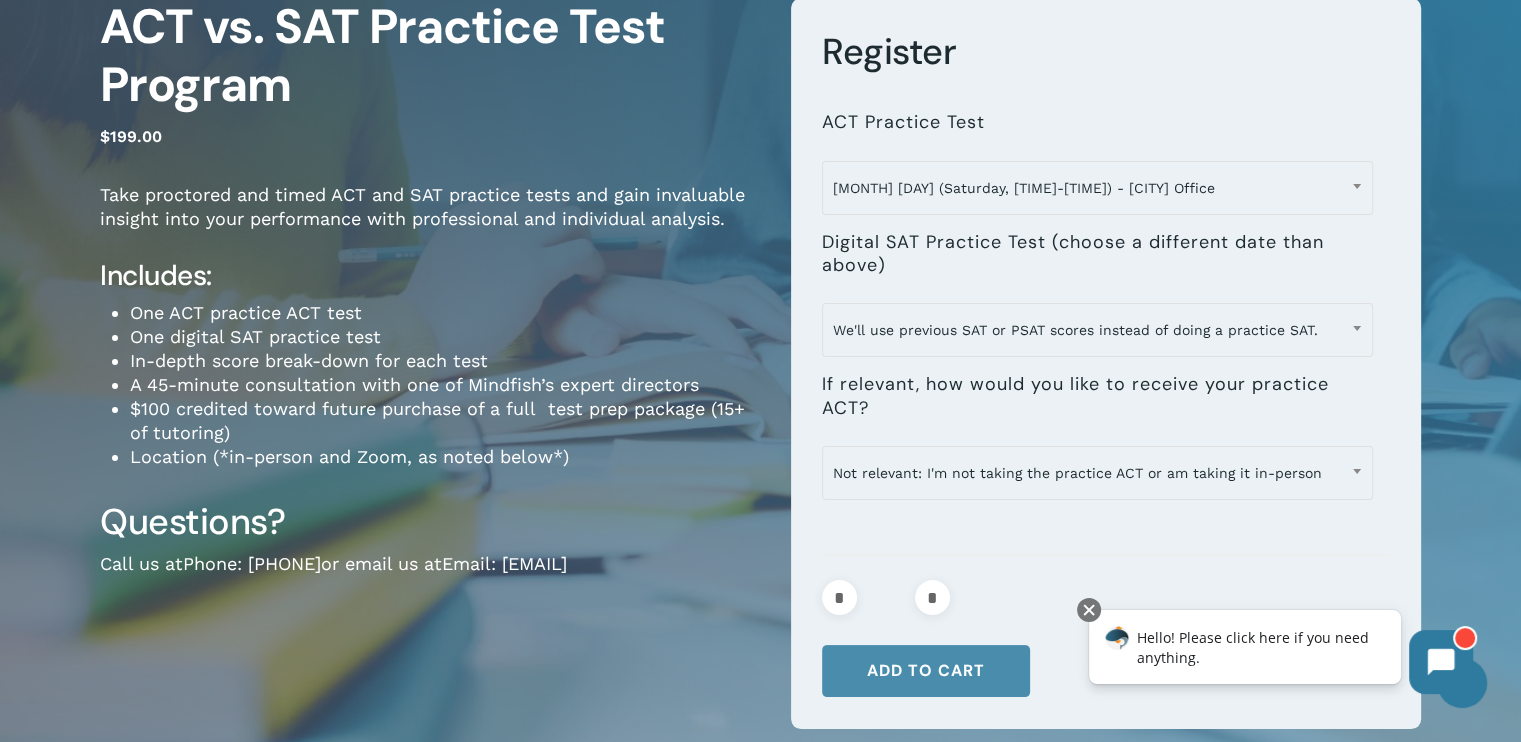 click on "Add to cart" at bounding box center (926, 671) 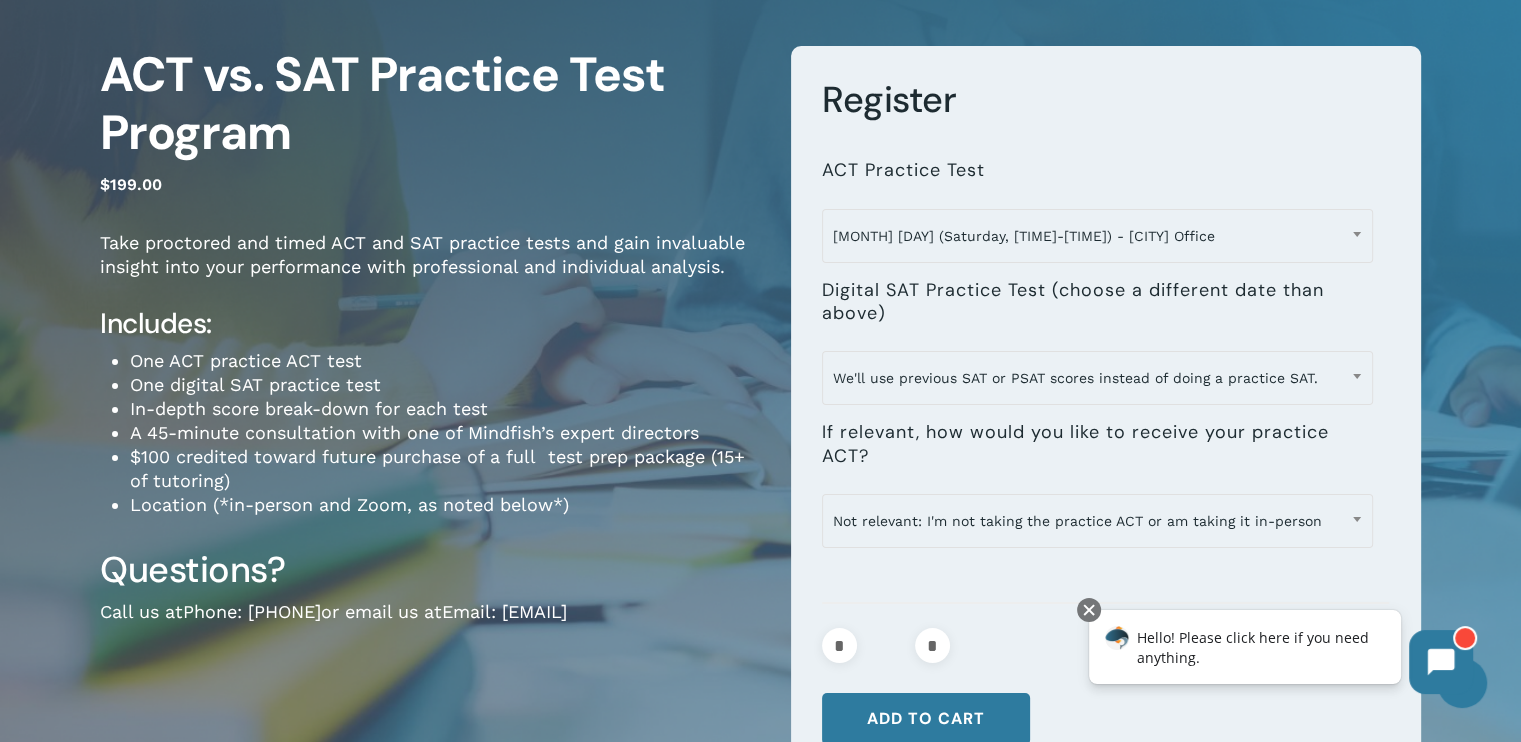 scroll, scrollTop: 0, scrollLeft: 0, axis: both 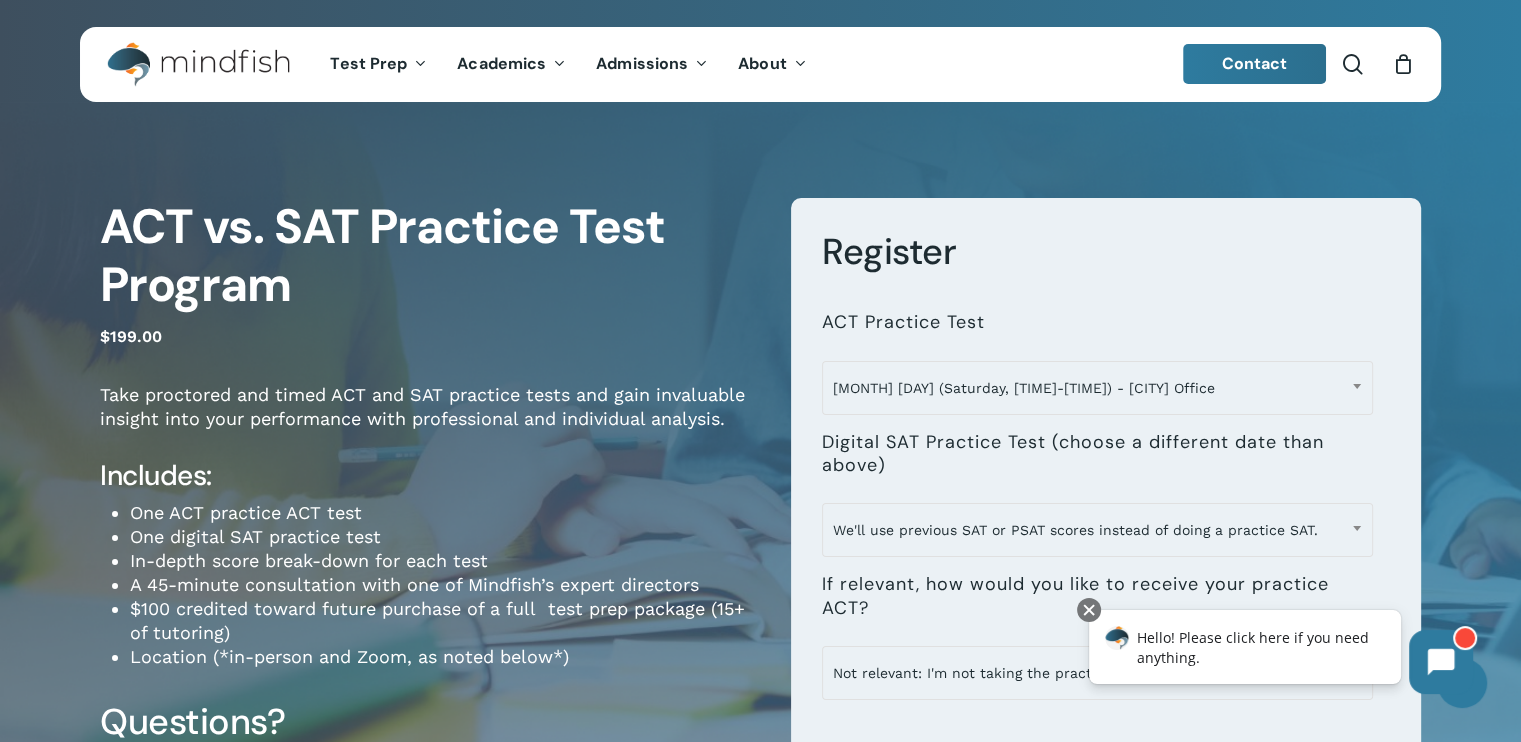 click on "Hello! Please click here if you need anything." at bounding box center (1245, 647) 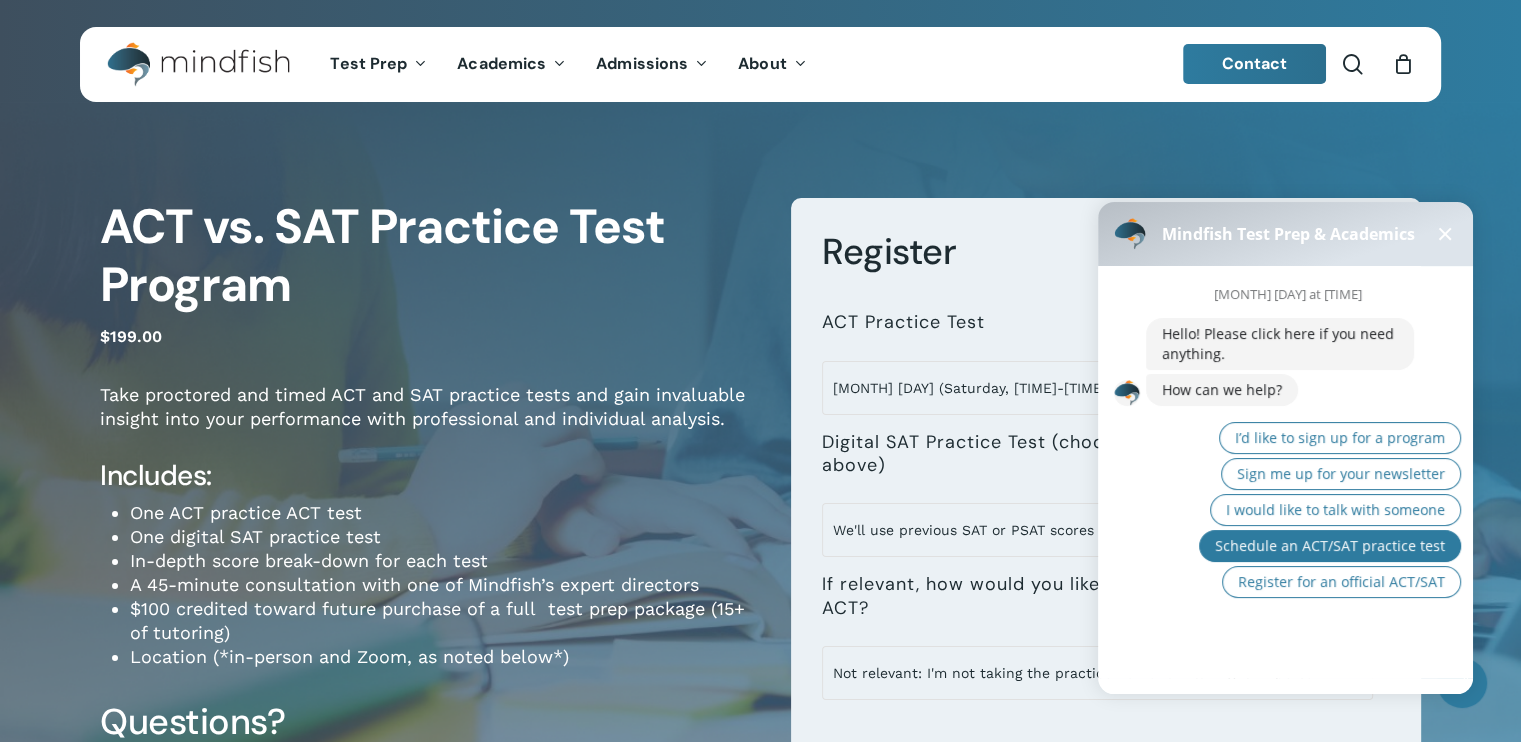 click on "Schedule an ACT/SAT practice test" at bounding box center (1330, 545) 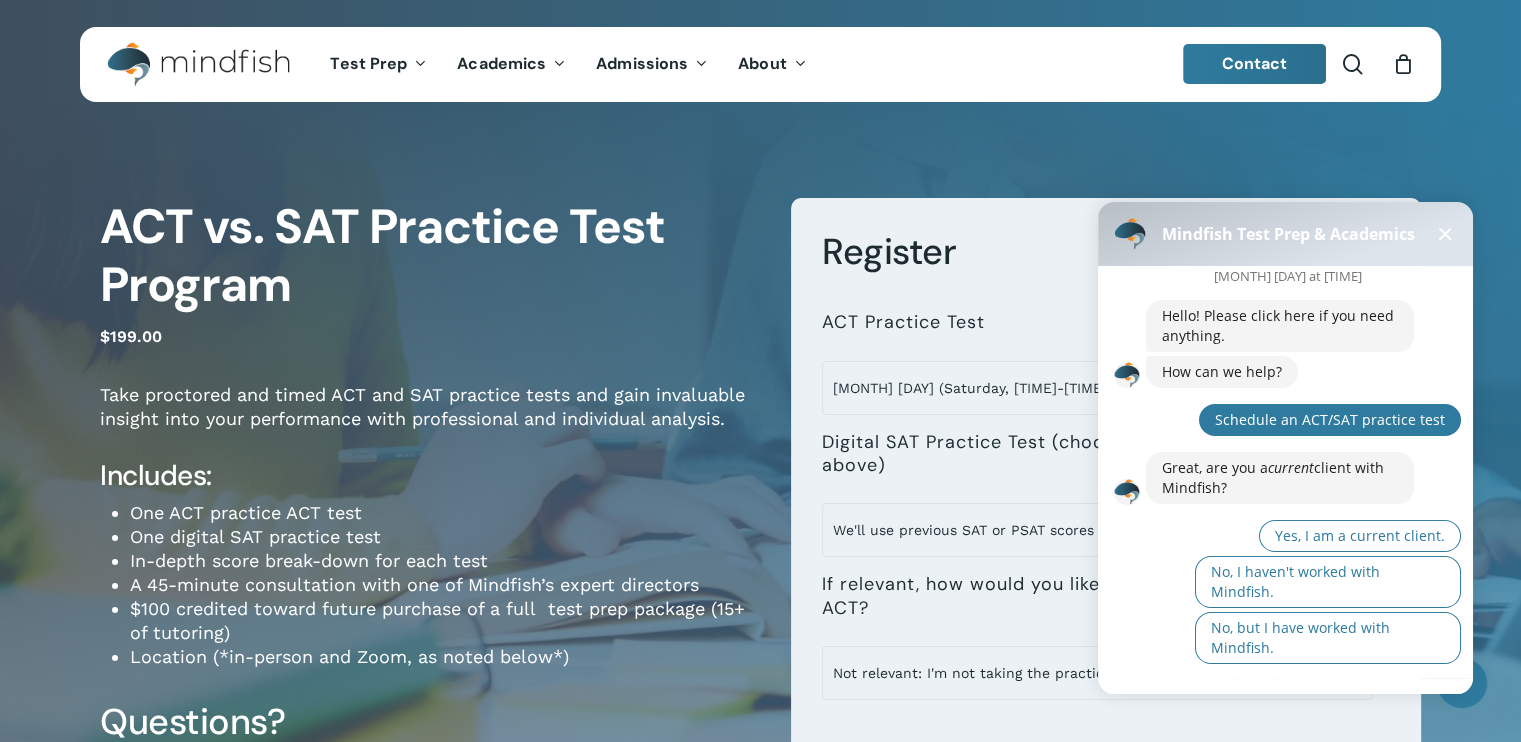 scroll, scrollTop: 17, scrollLeft: 0, axis: vertical 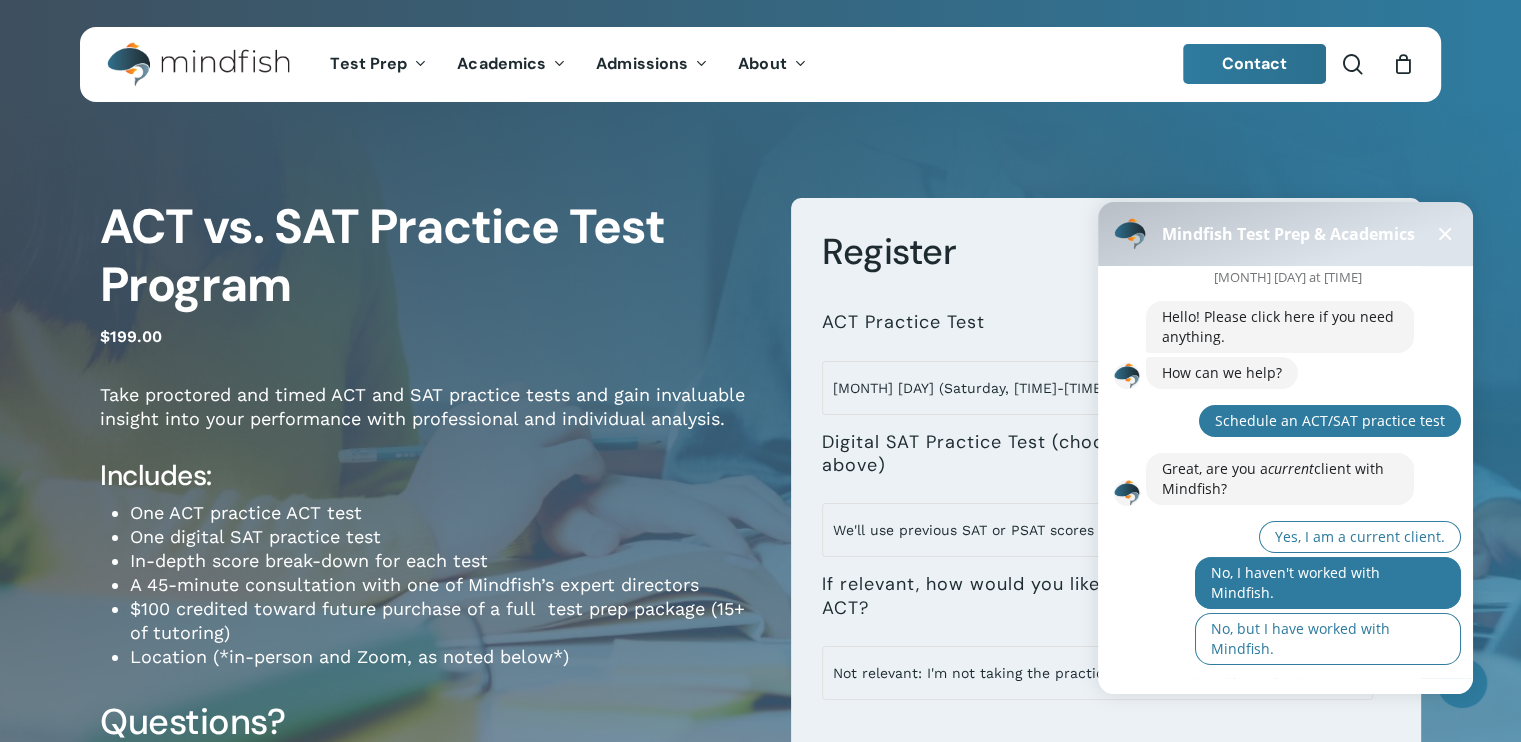 click on "No, I haven't worked with Mindfish." at bounding box center (1295, 582) 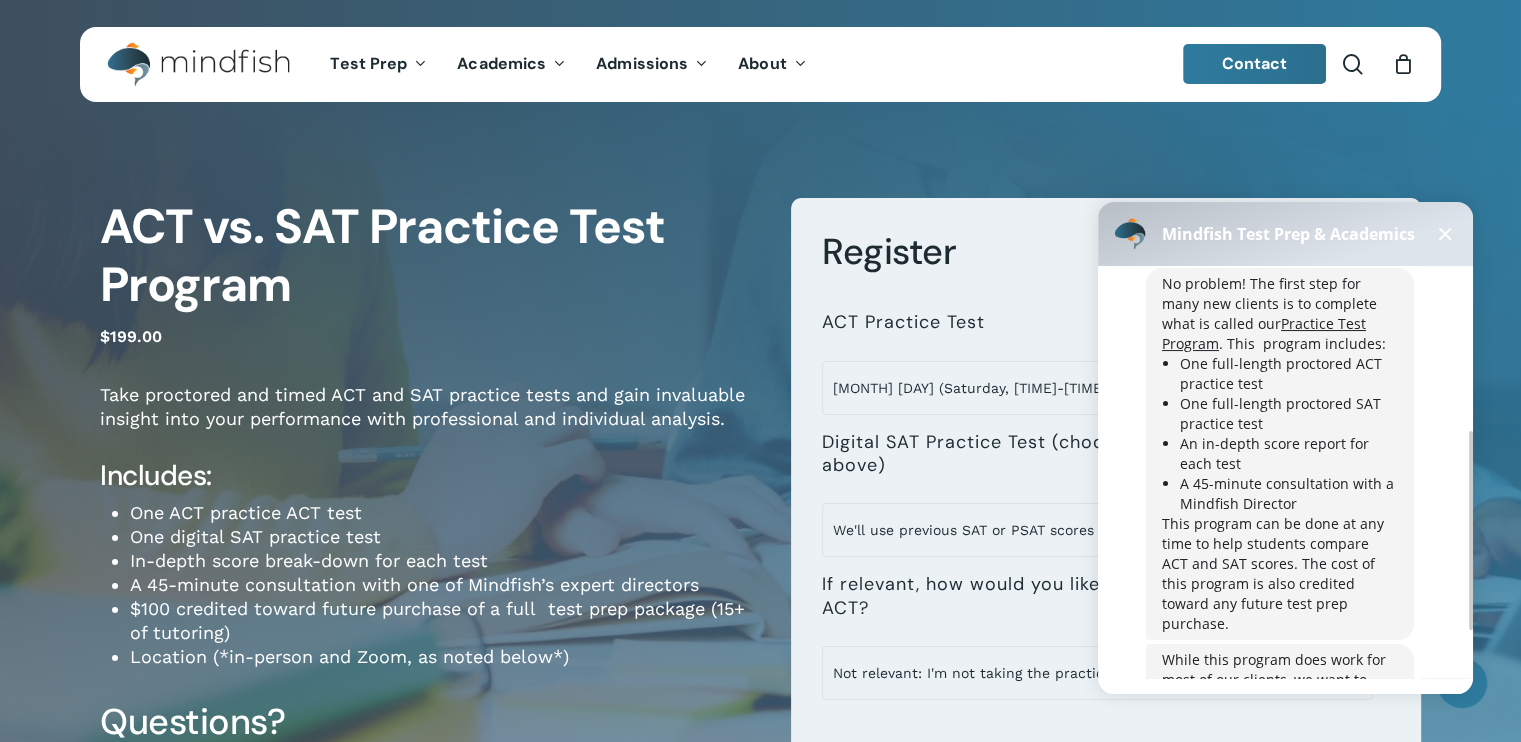 scroll, scrollTop: 438, scrollLeft: 0, axis: vertical 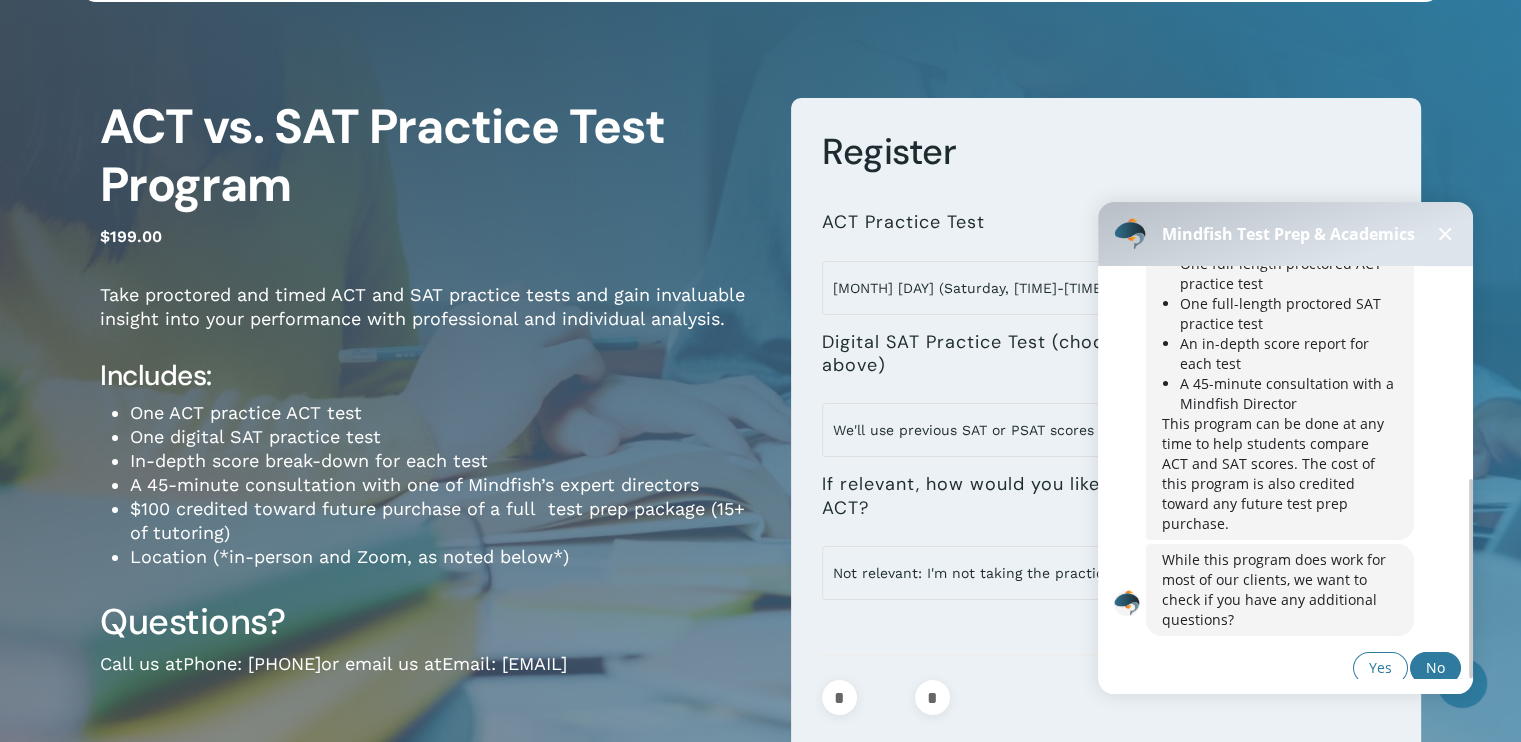 click on "No" at bounding box center [1435, 668] 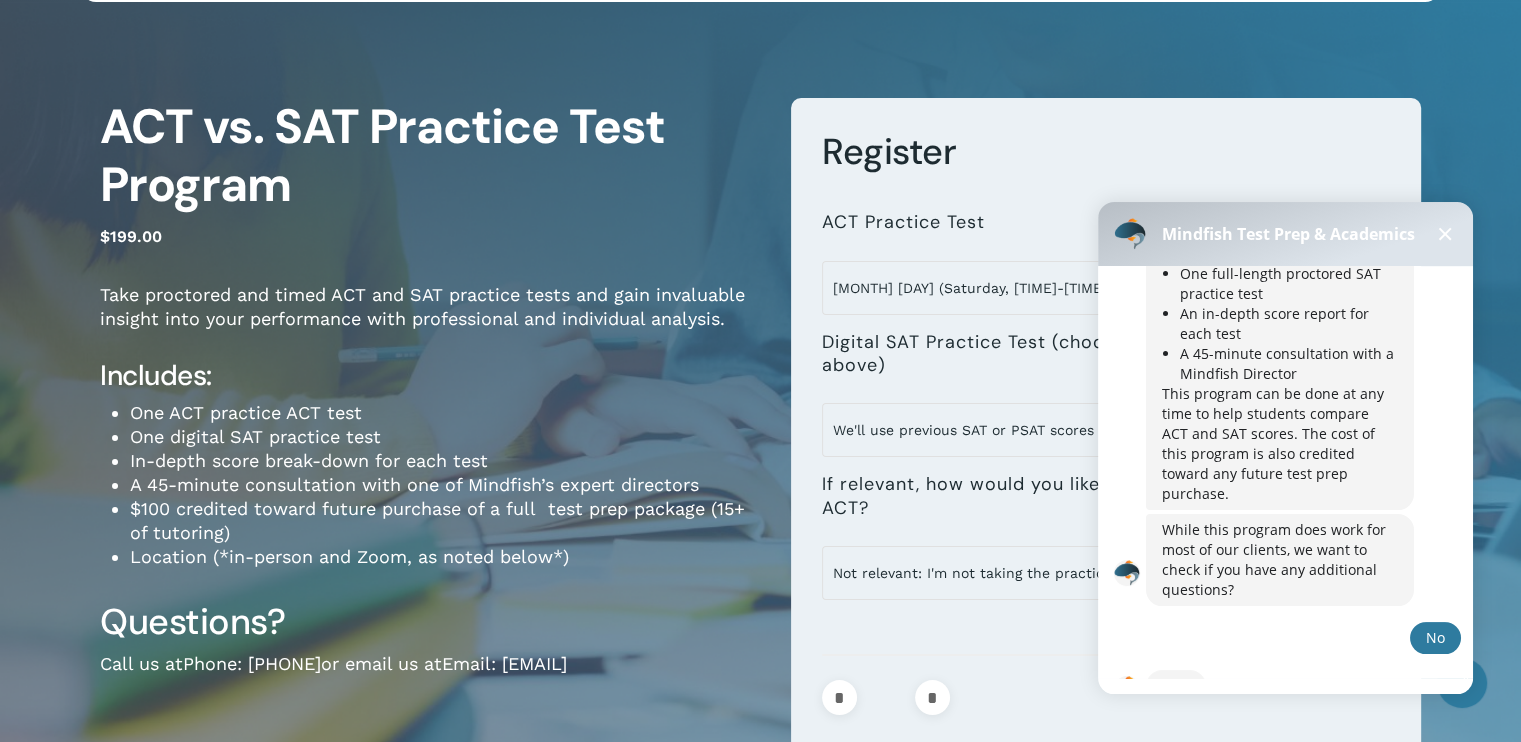 scroll, scrollTop: 581, scrollLeft: 0, axis: vertical 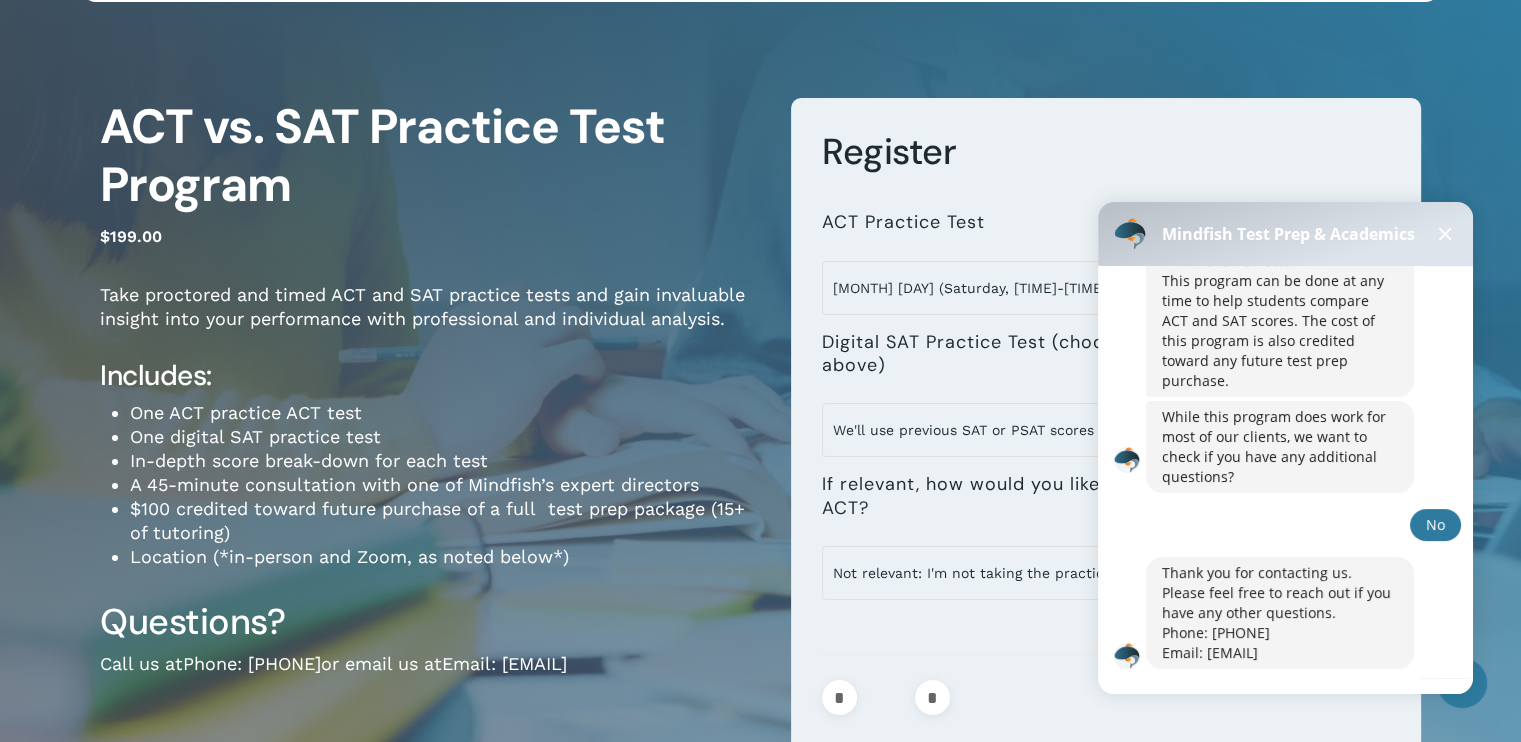 click at bounding box center (1445, 234) 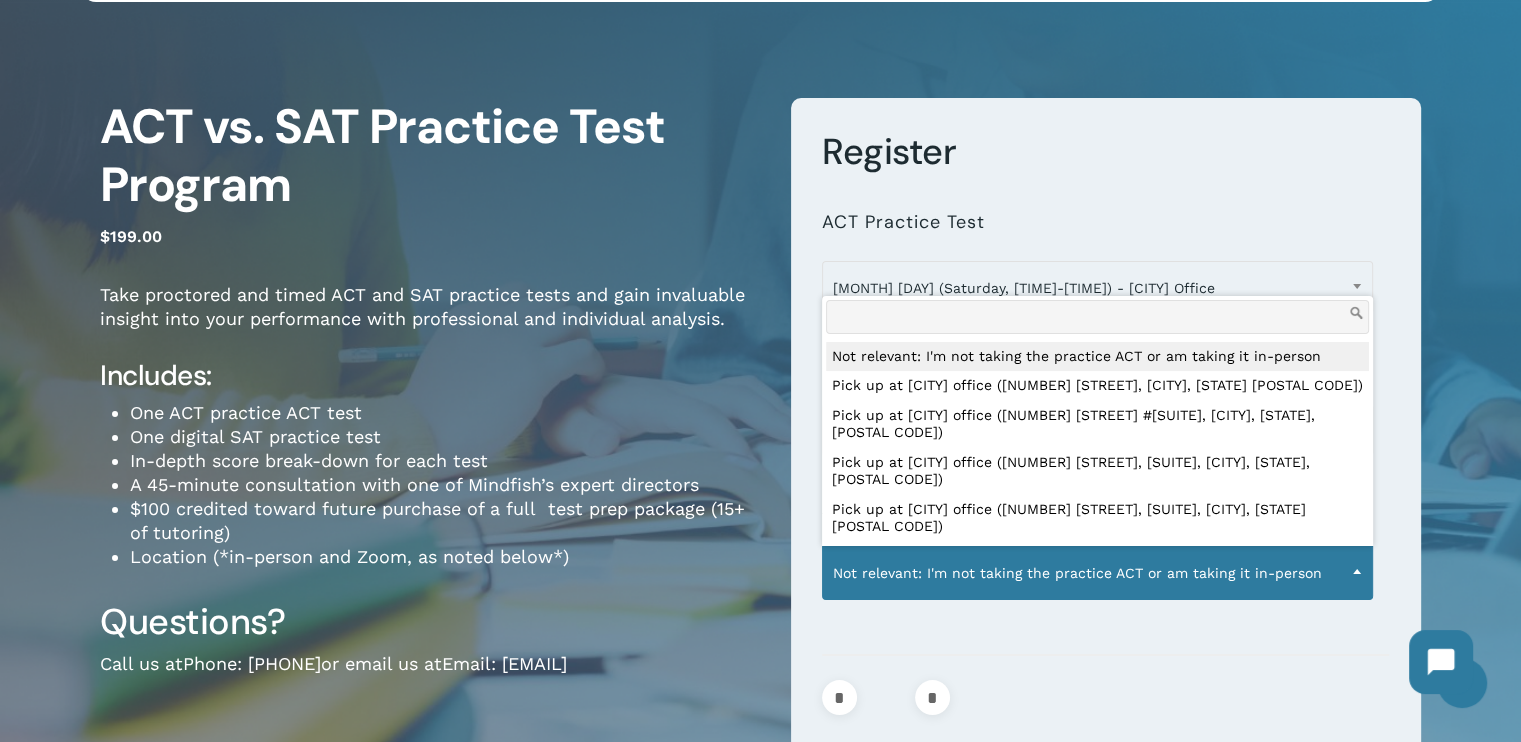 click on "Not relevant: I'm not taking the practice ACT or am taking it in-person" at bounding box center (1097, 573) 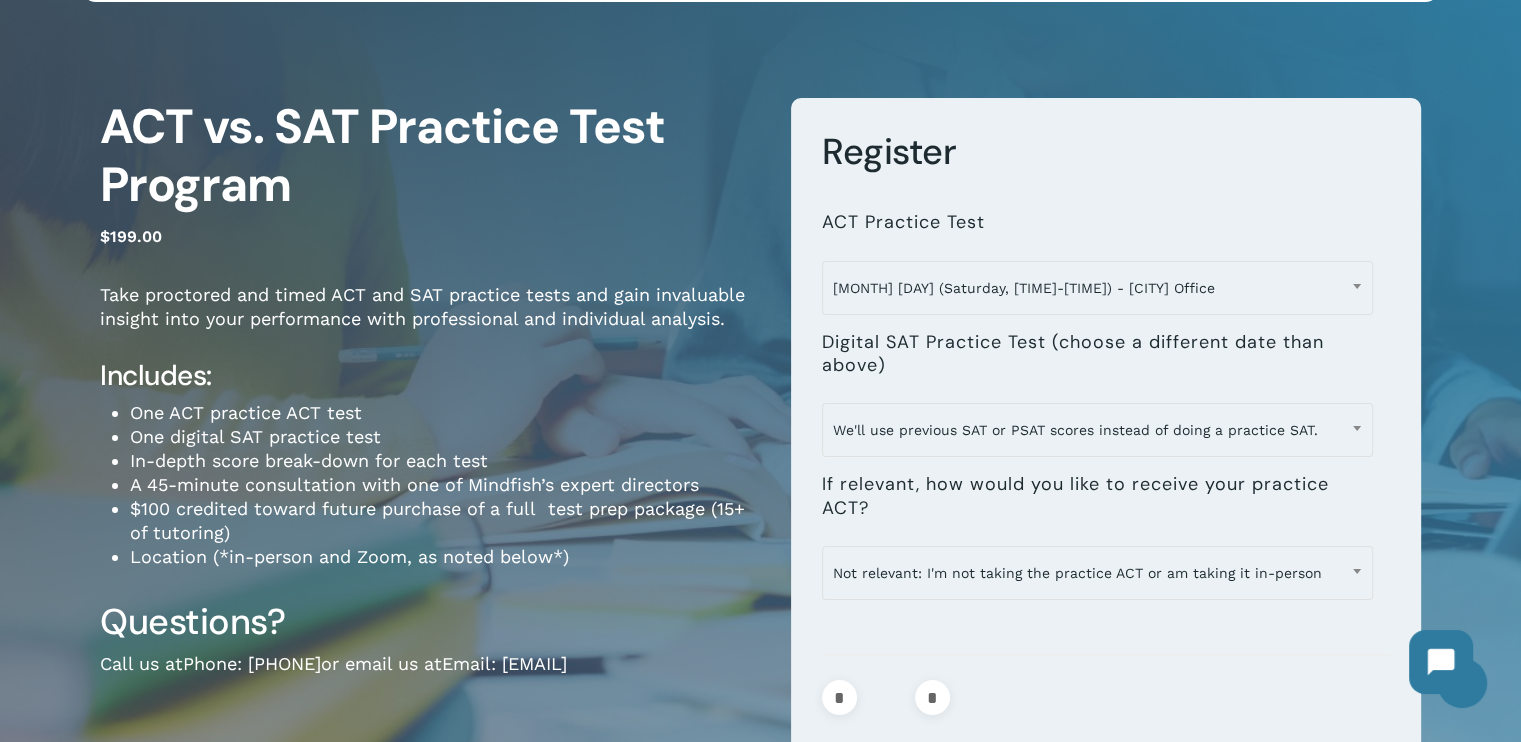 click at bounding box center [1105, 668] 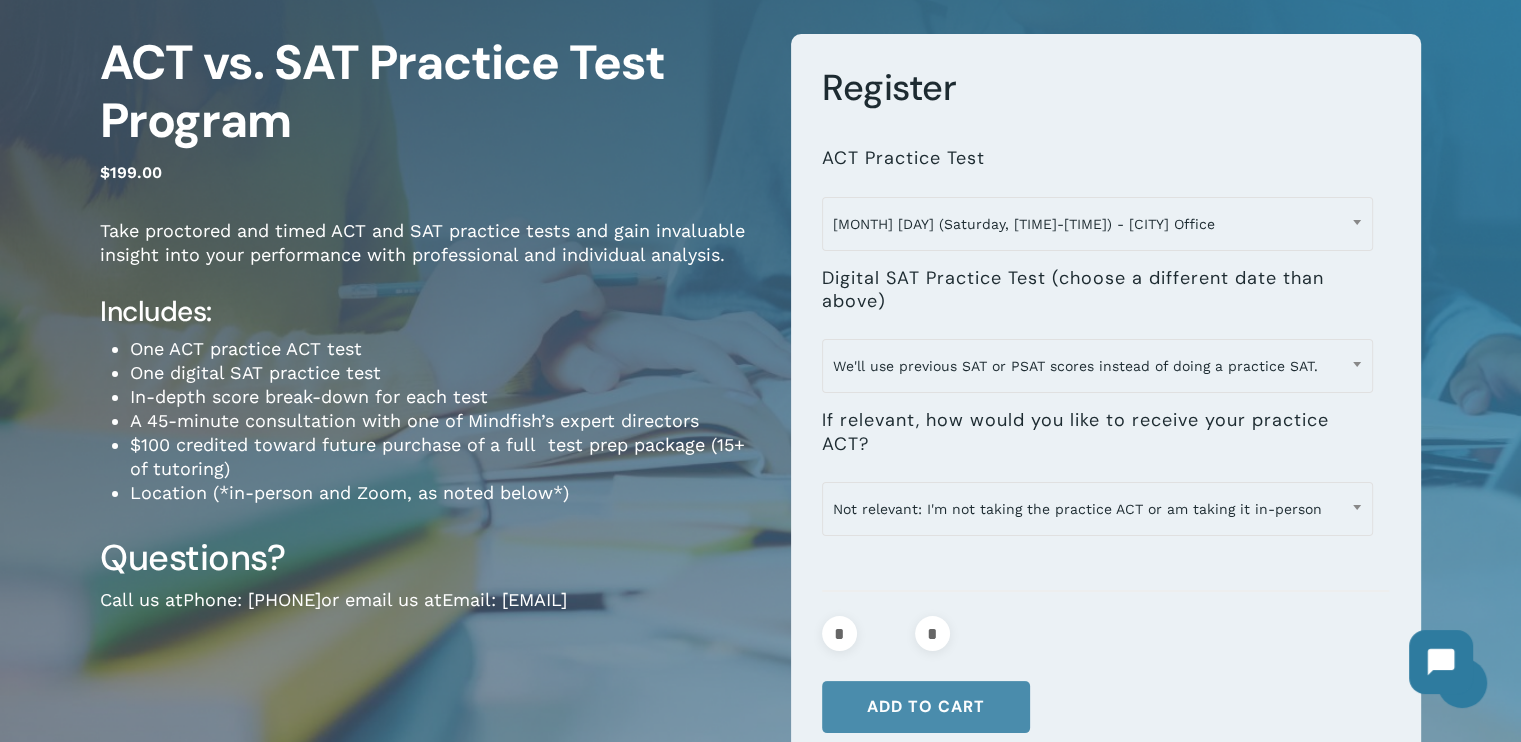 scroll, scrollTop: 200, scrollLeft: 0, axis: vertical 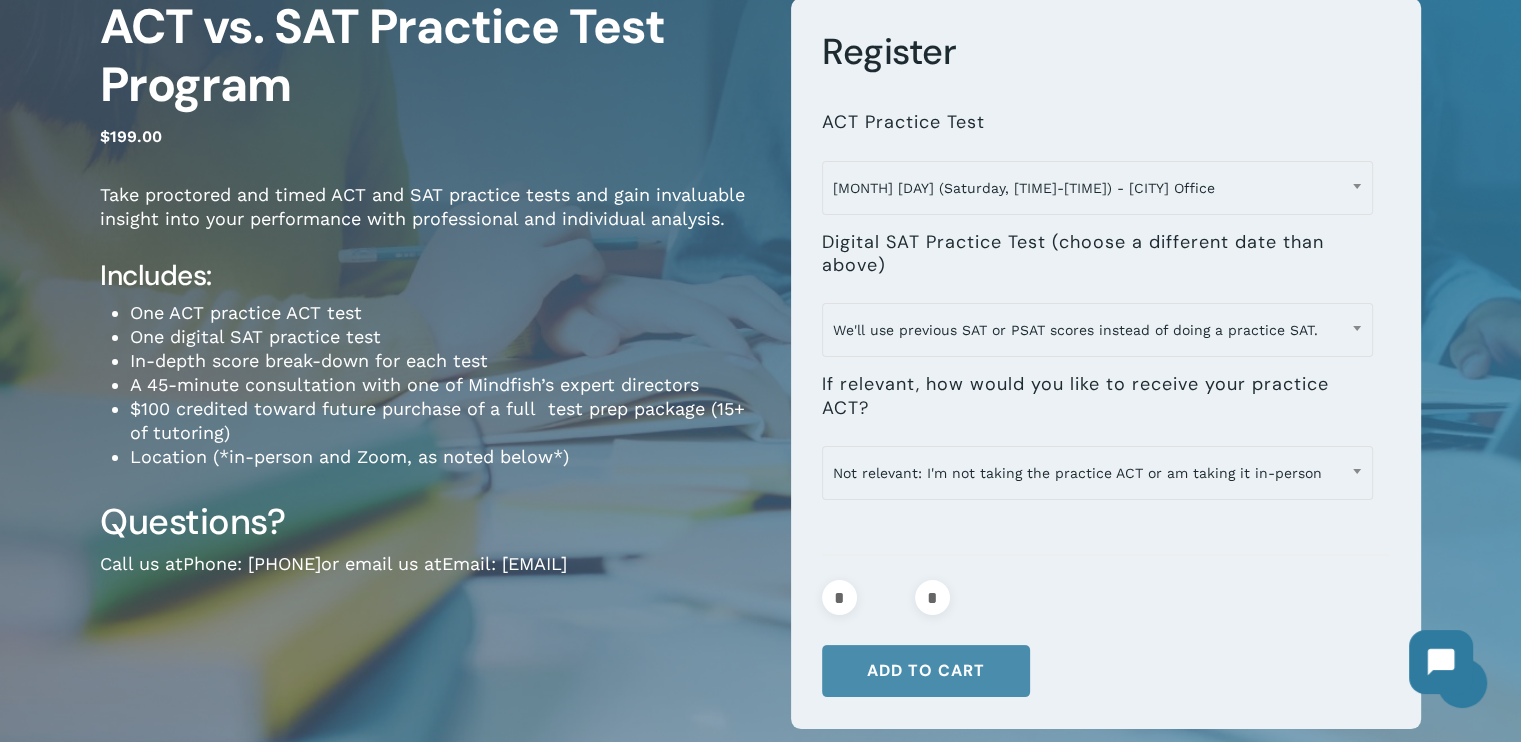 click on "Add to cart" at bounding box center [926, 671] 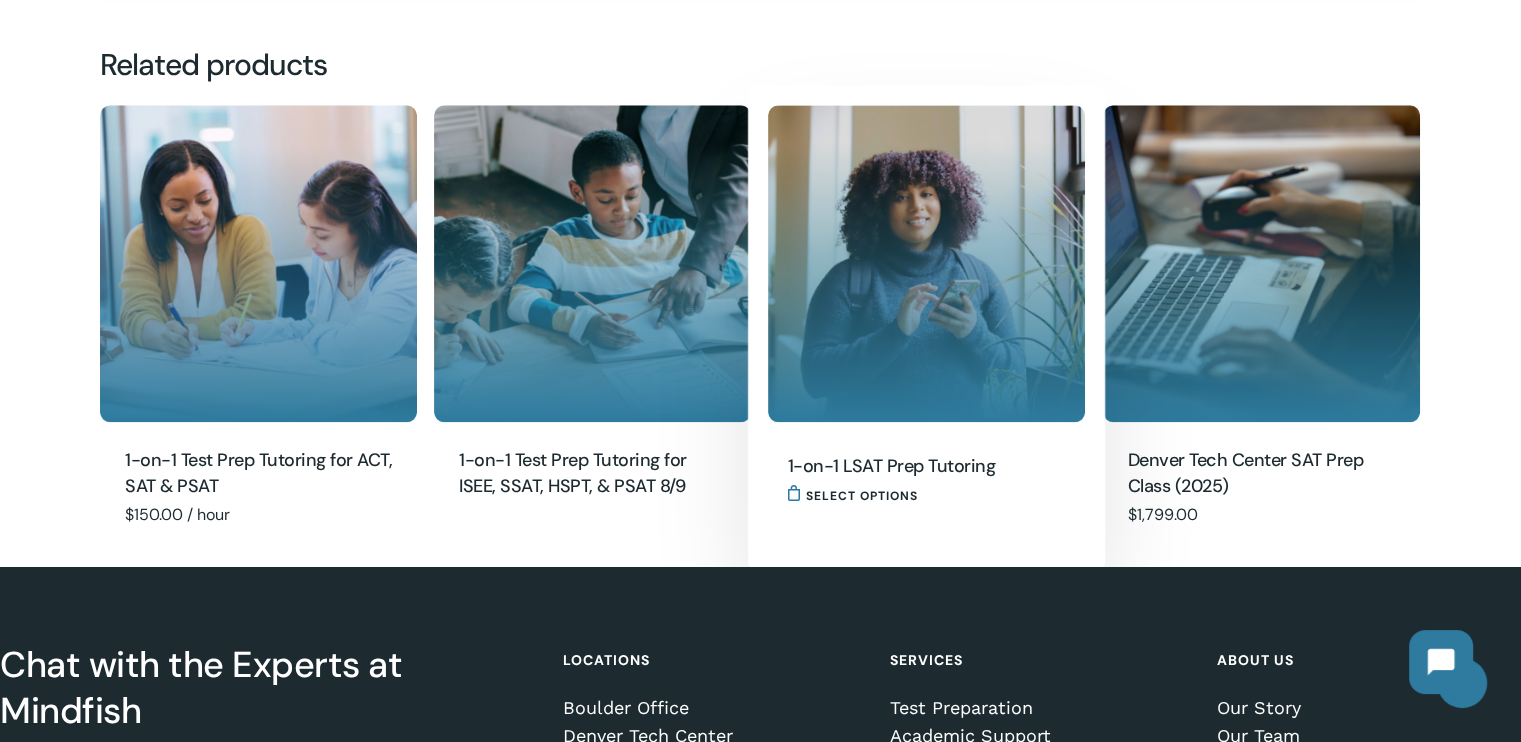 scroll, scrollTop: 2500, scrollLeft: 0, axis: vertical 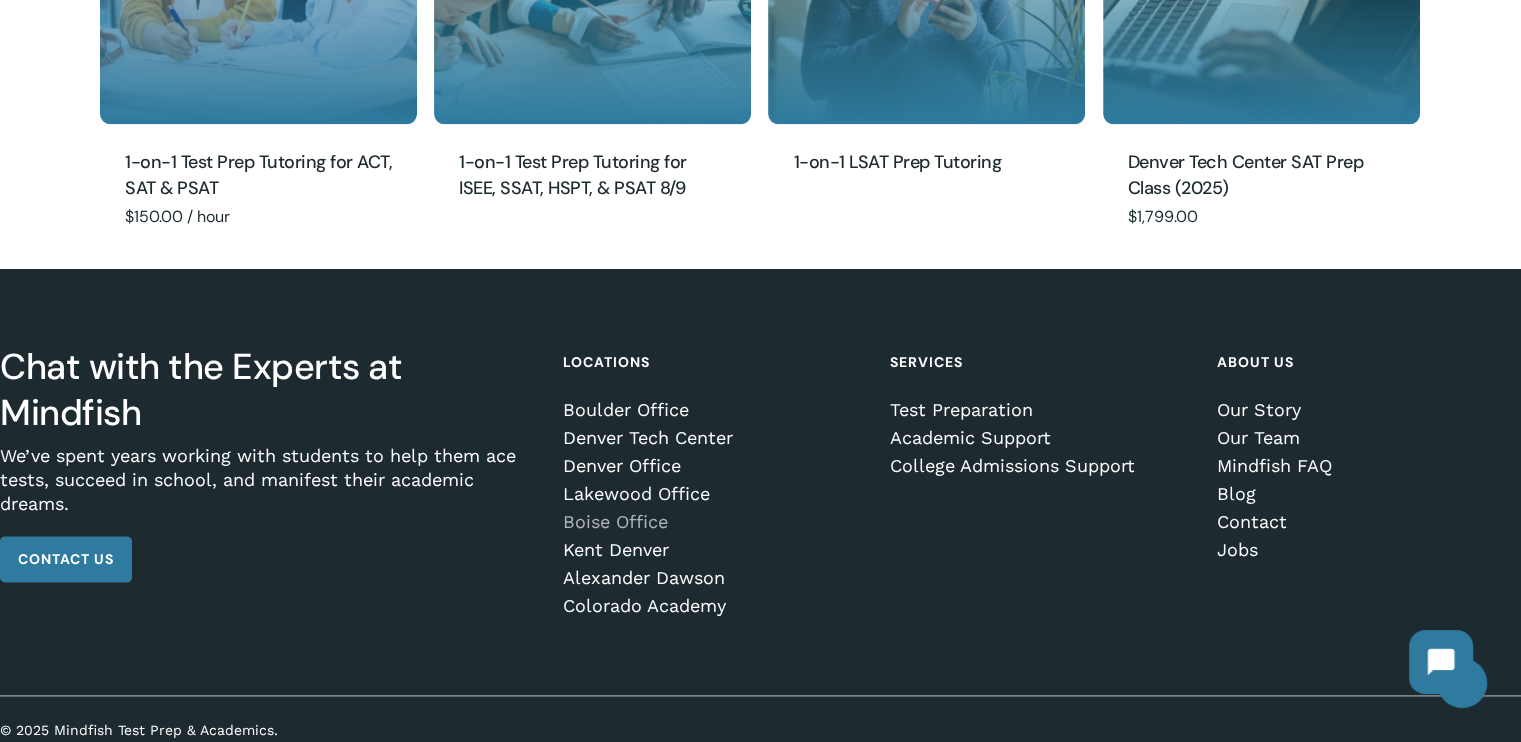click on "Boise Office" at bounding box center (711, 522) 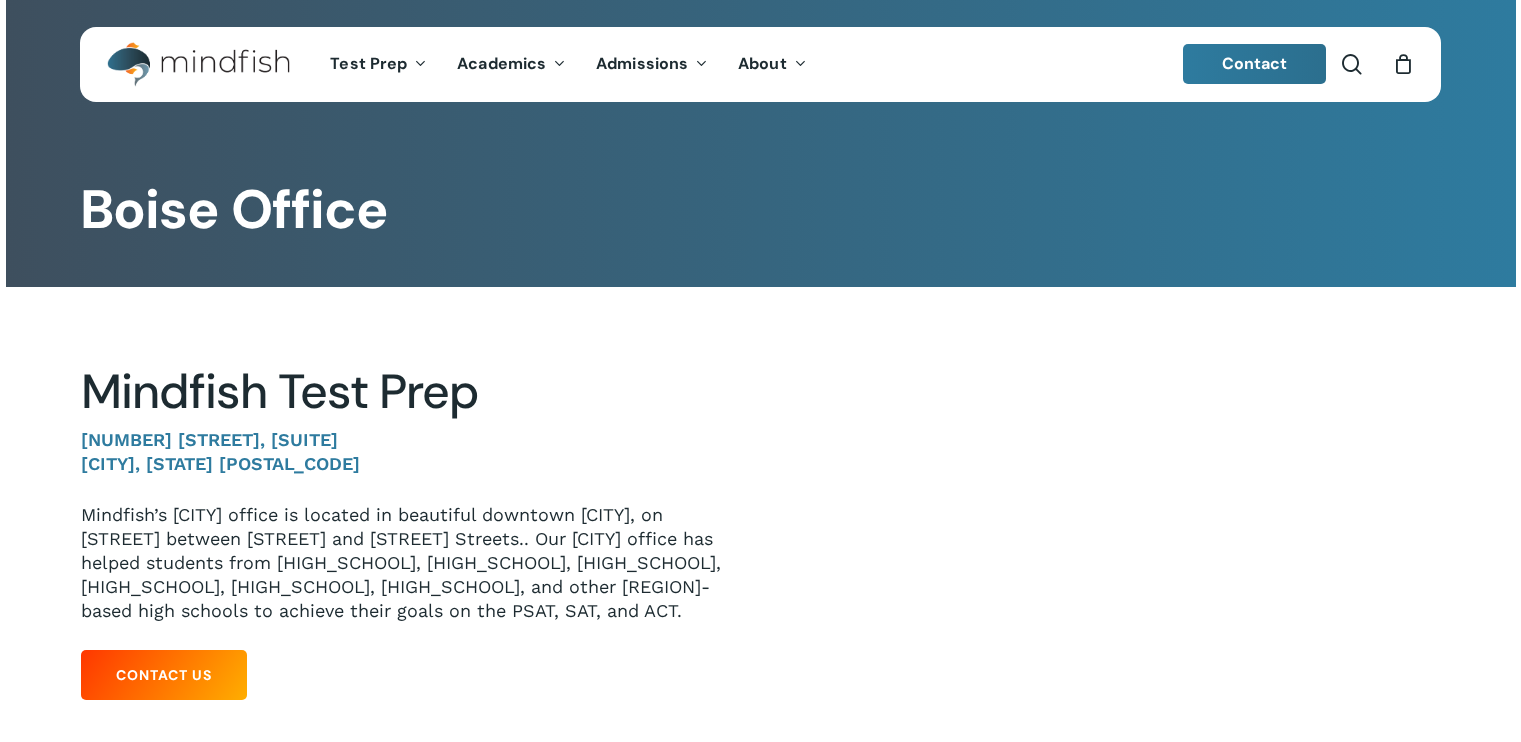 scroll, scrollTop: 0, scrollLeft: 0, axis: both 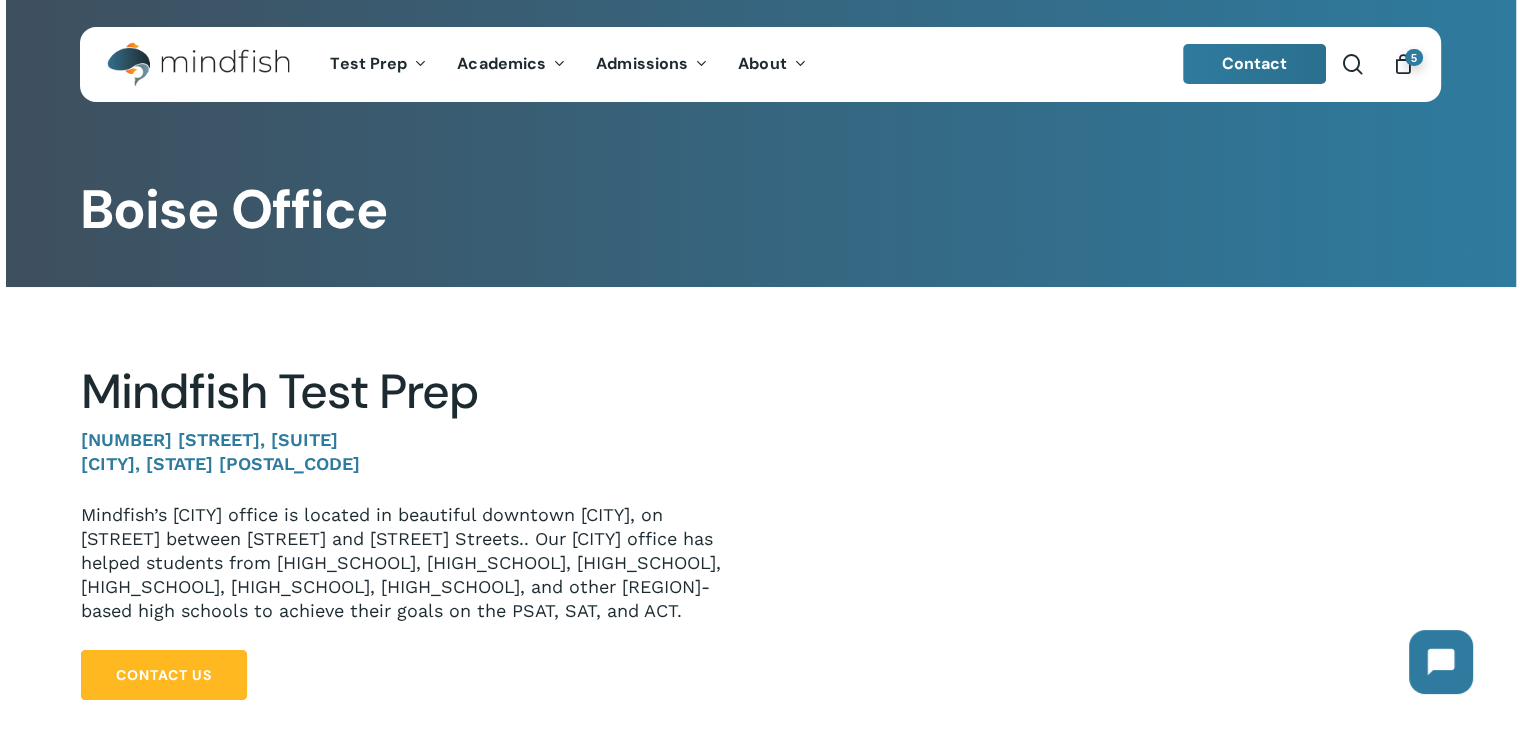 click on "Contact Us" at bounding box center (164, 675) 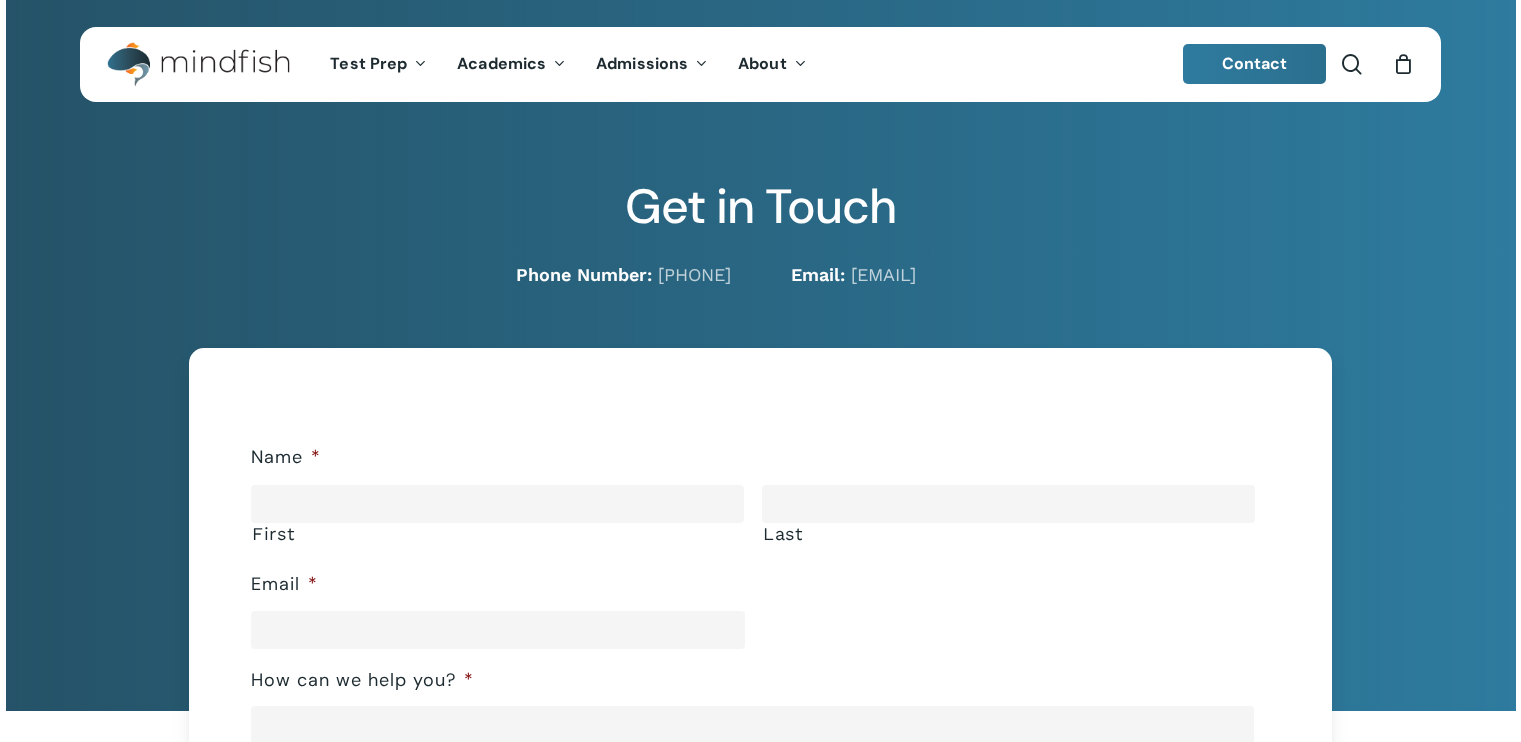 scroll, scrollTop: 0, scrollLeft: 0, axis: both 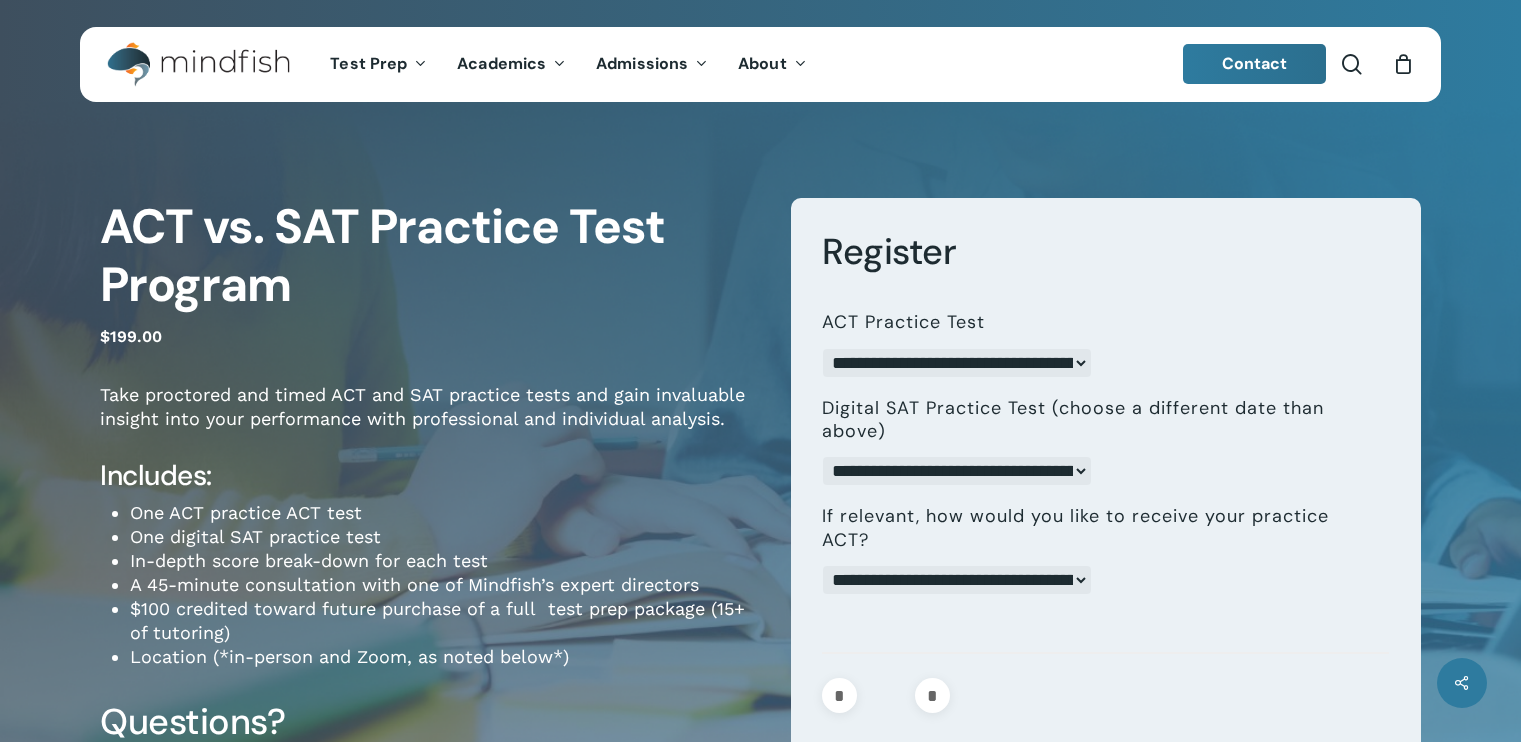 select on "**********" 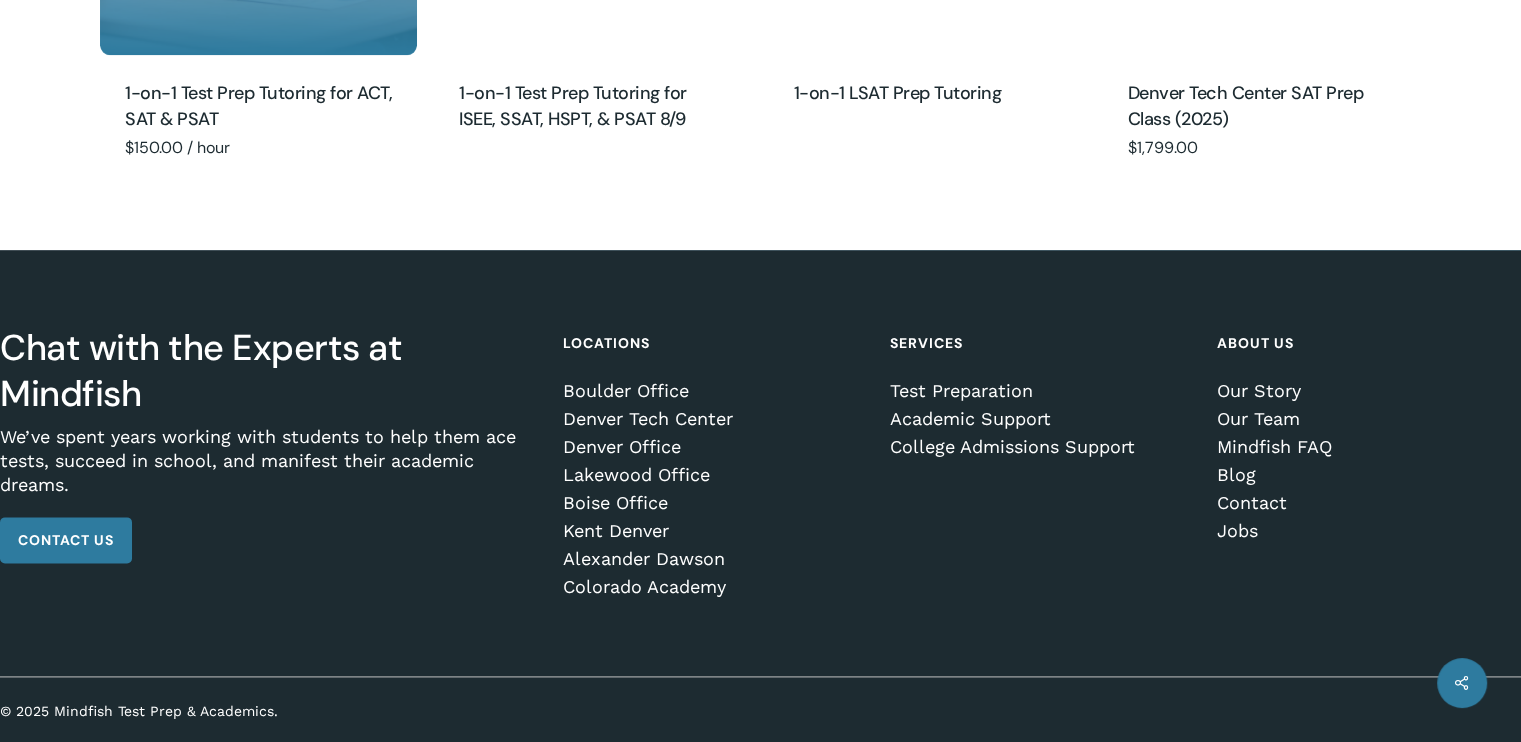 scroll, scrollTop: 2472, scrollLeft: 0, axis: vertical 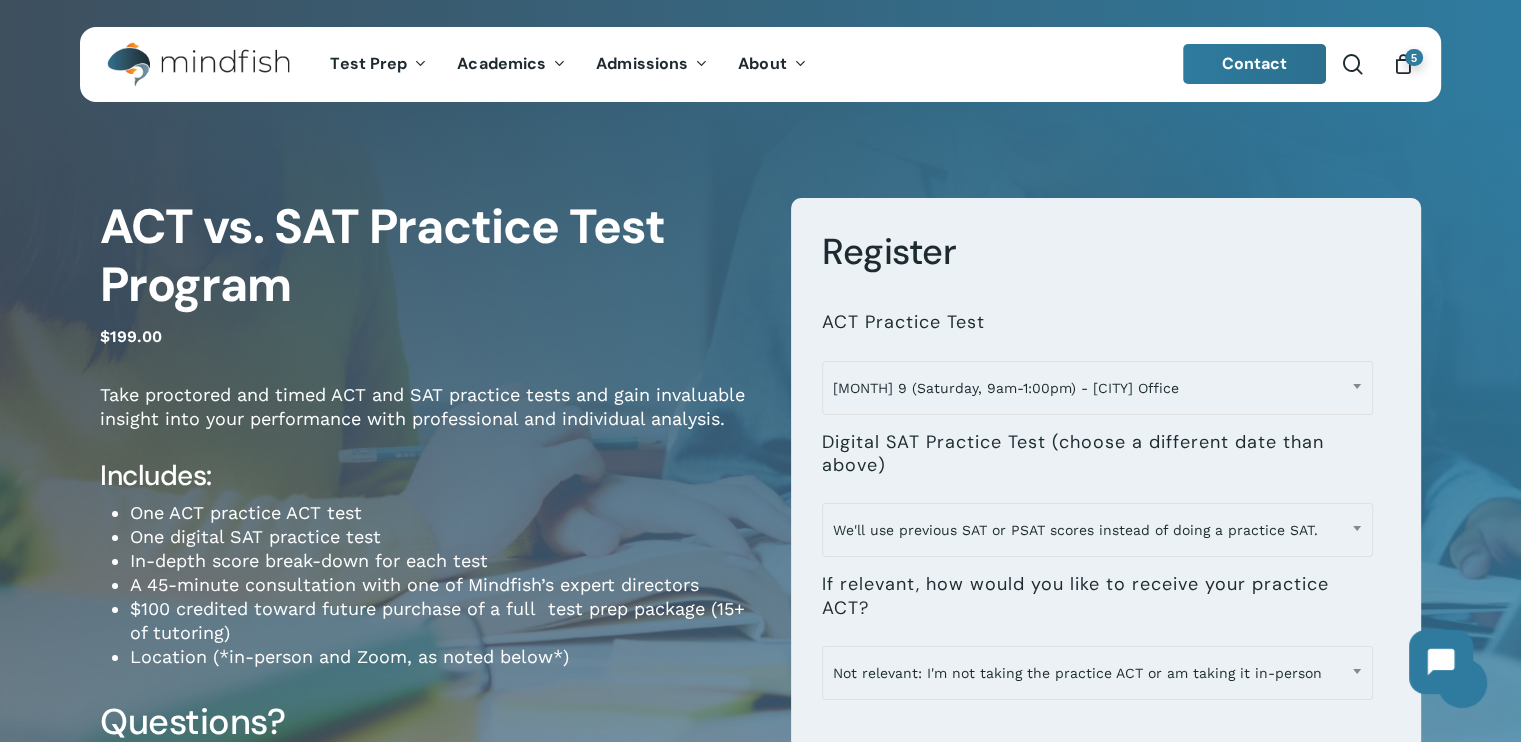 click on "5" at bounding box center [1414, 57] 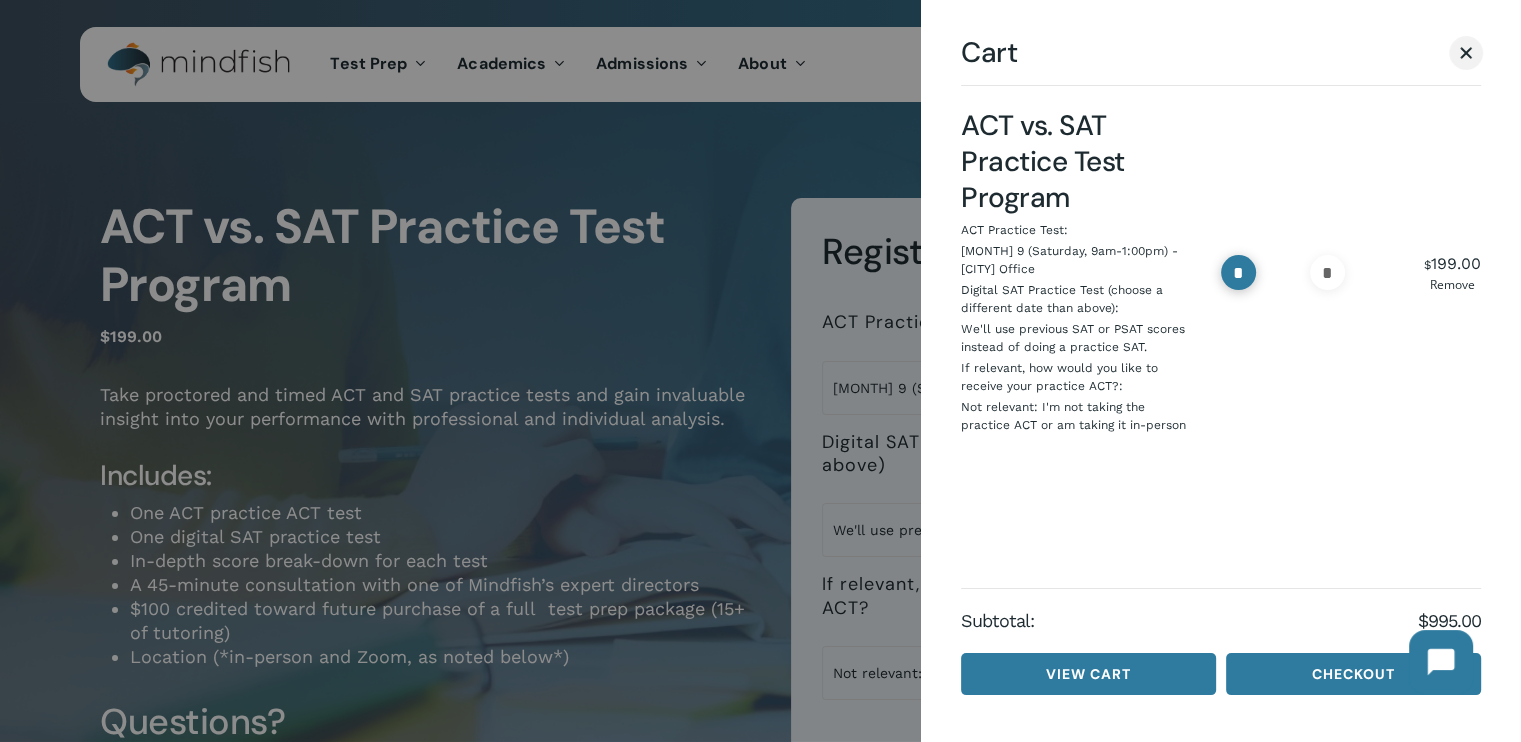 click on "*" at bounding box center [1238, 272] 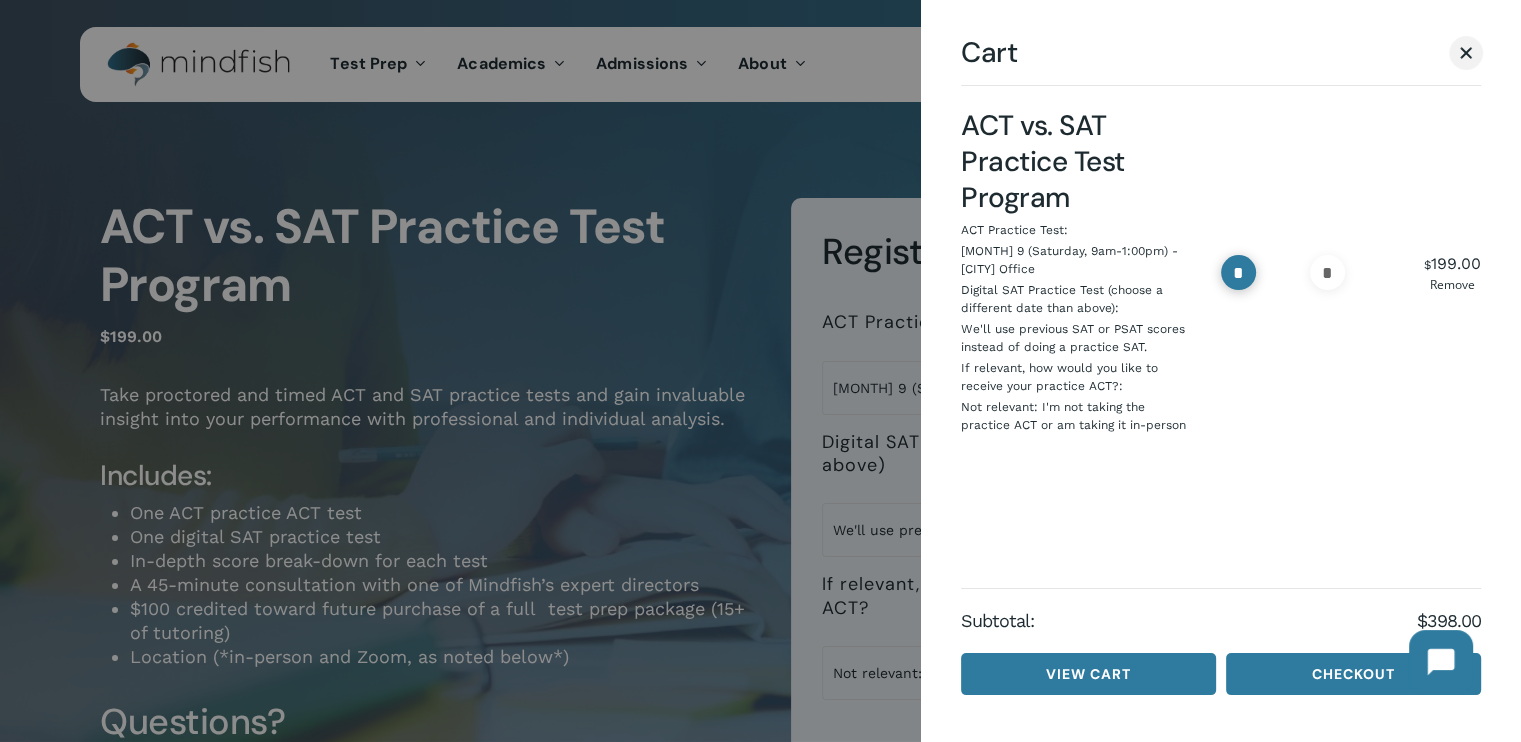 click on "*" at bounding box center [1238, 272] 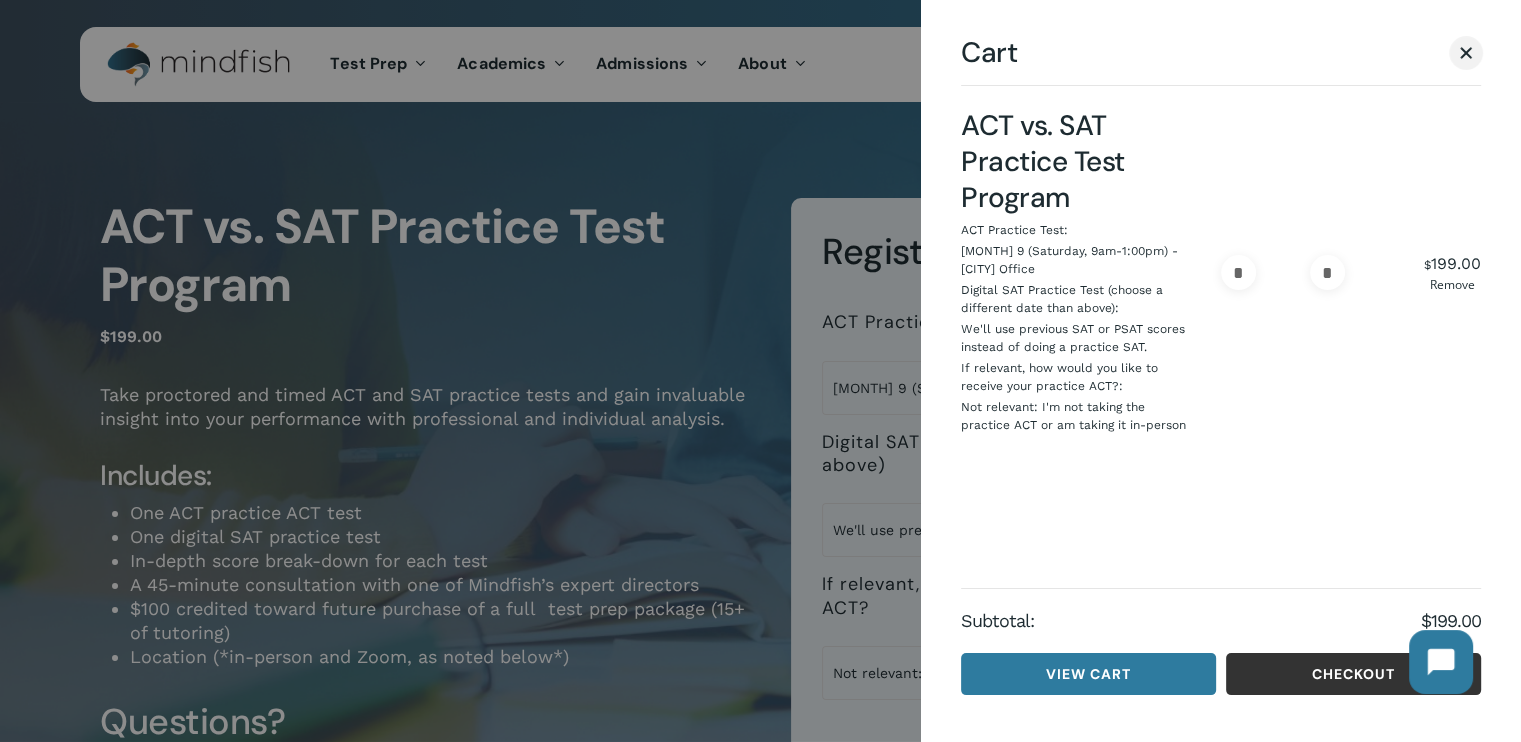click on "Checkout" at bounding box center [1353, 674] 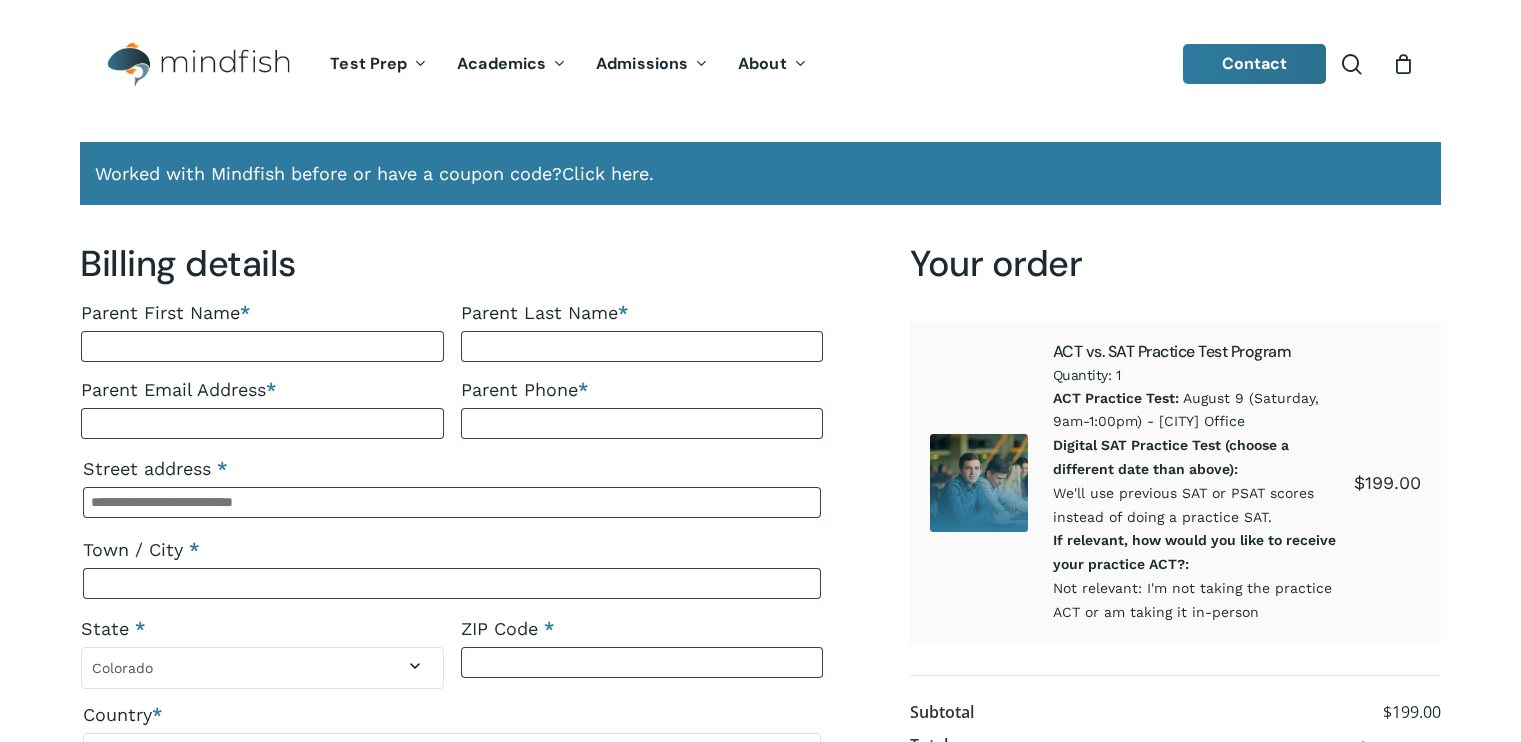 select on "**" 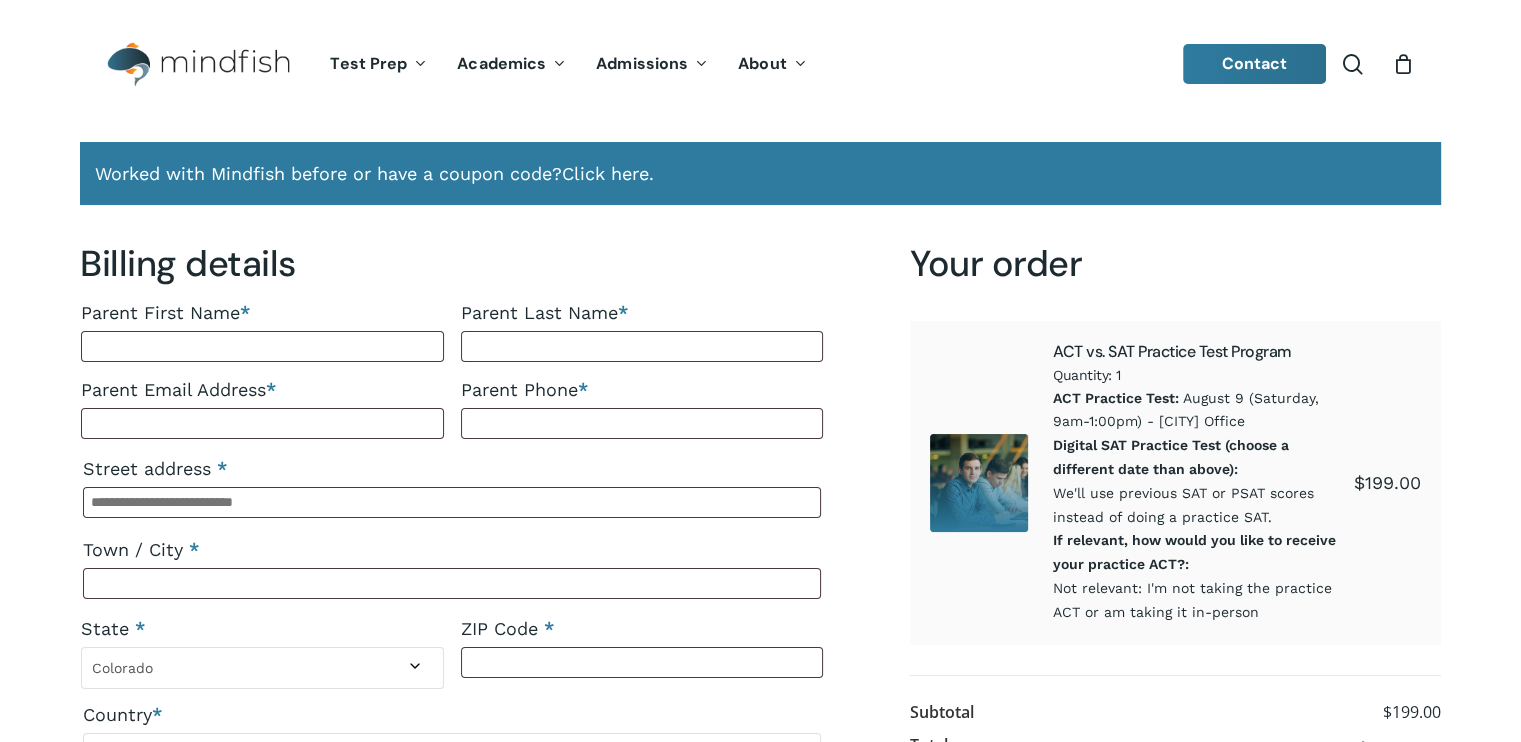 scroll, scrollTop: 0, scrollLeft: 0, axis: both 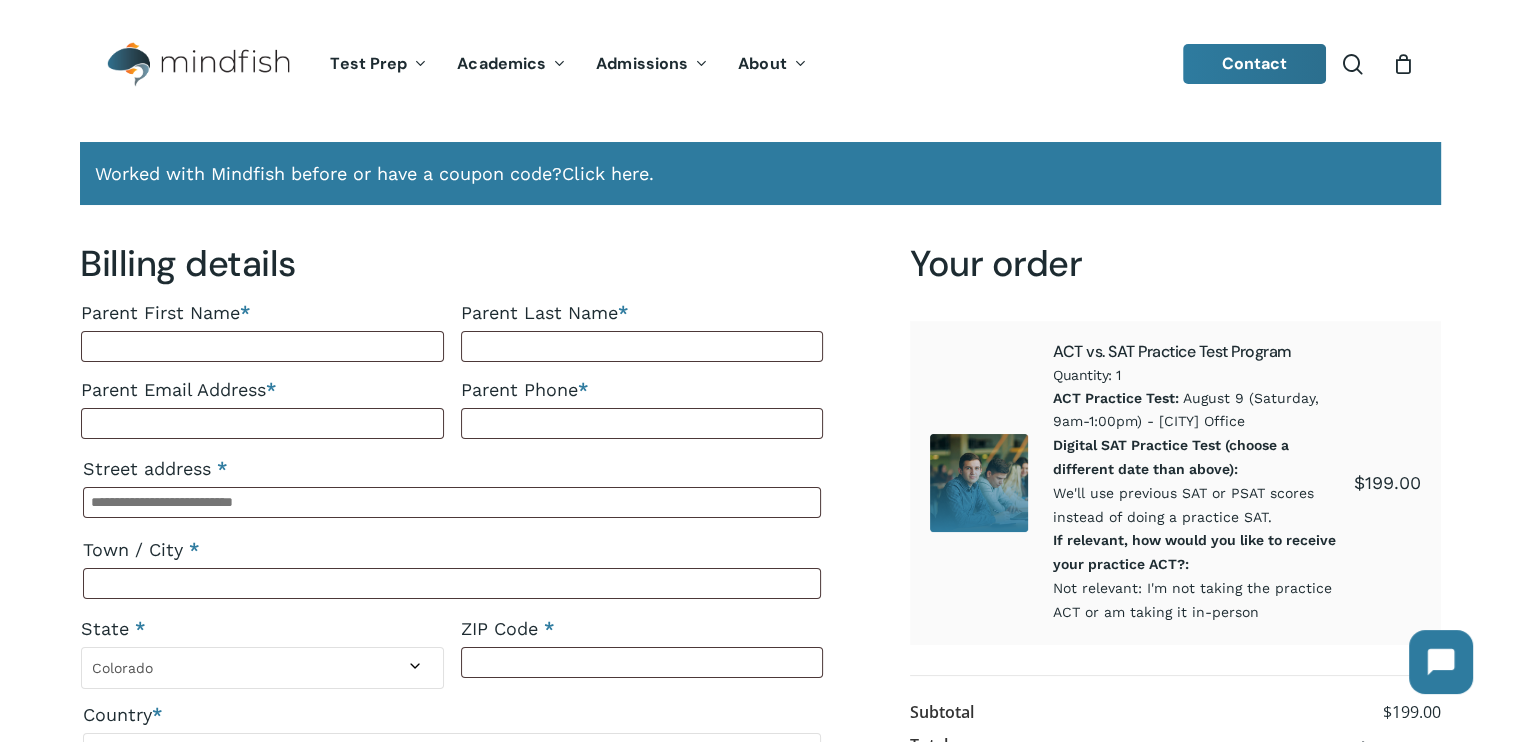 select on "**" 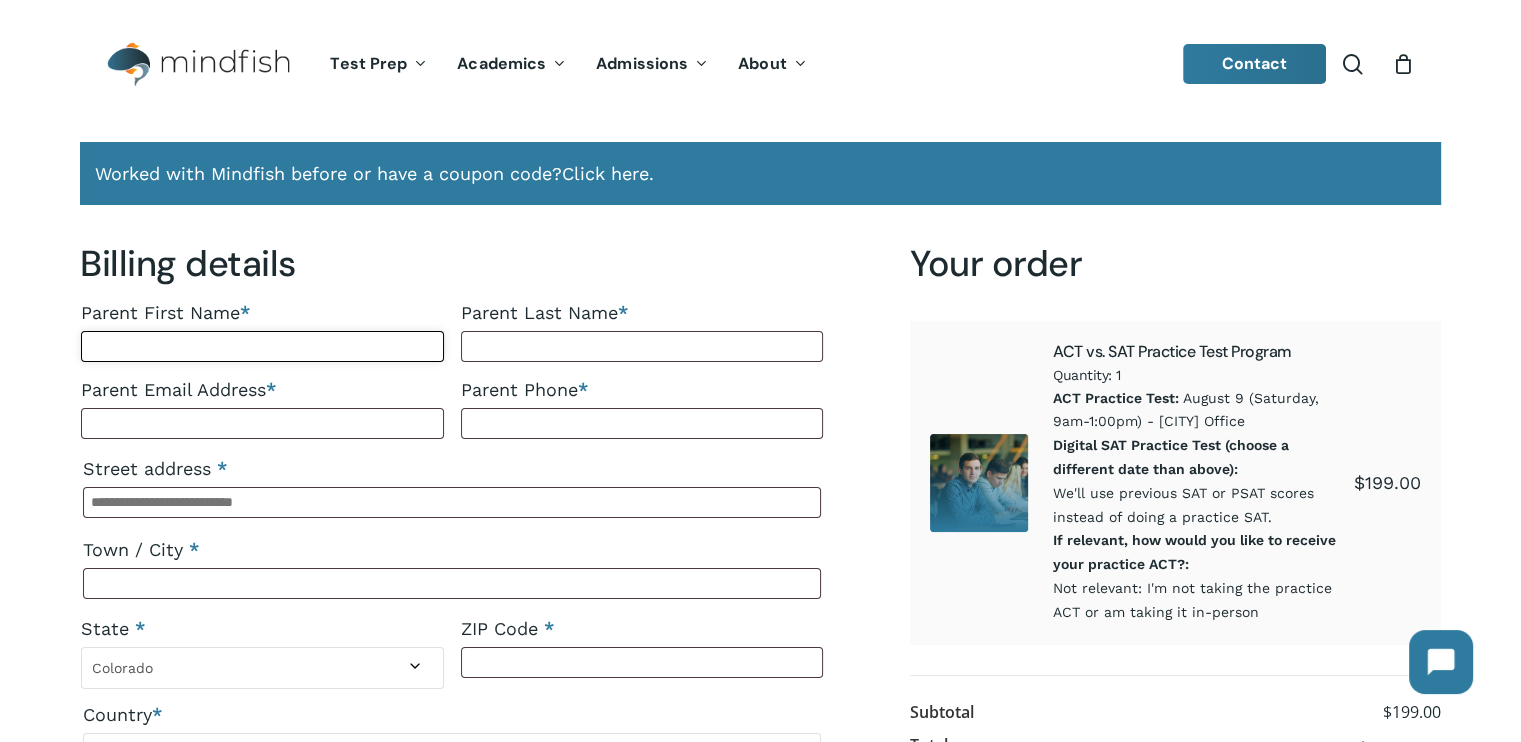 click on "[NAME] *" at bounding box center [262, 346] 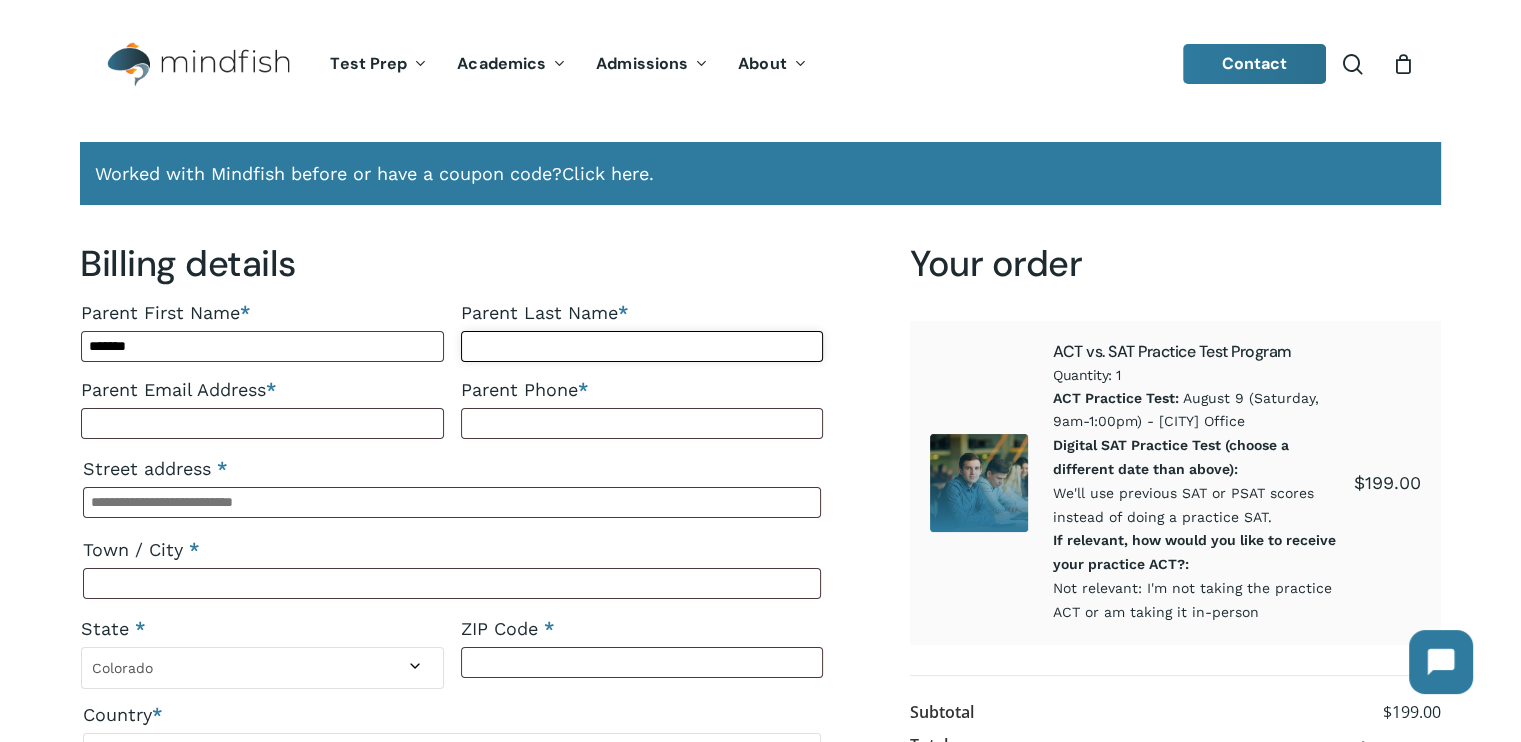 type on "***" 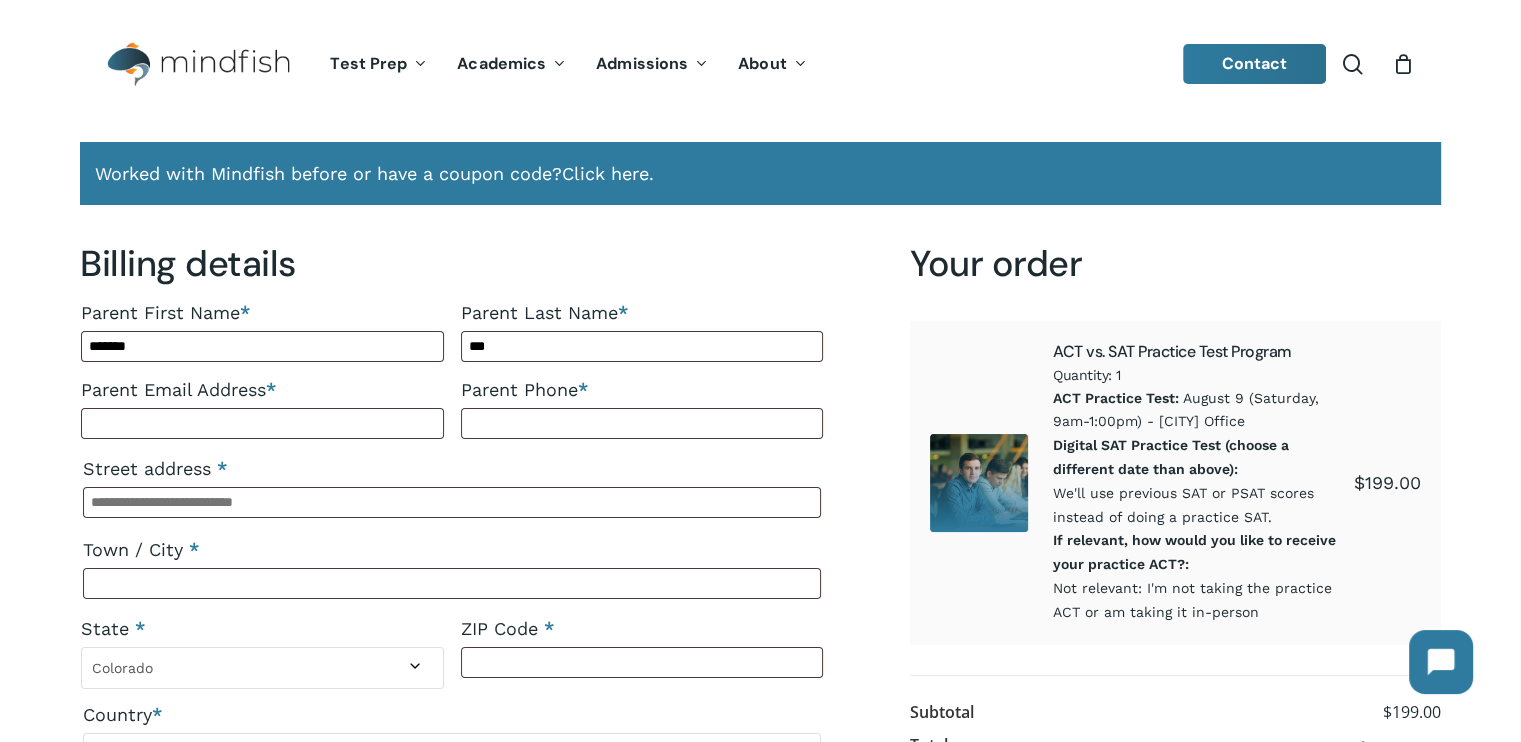 type on "**********" 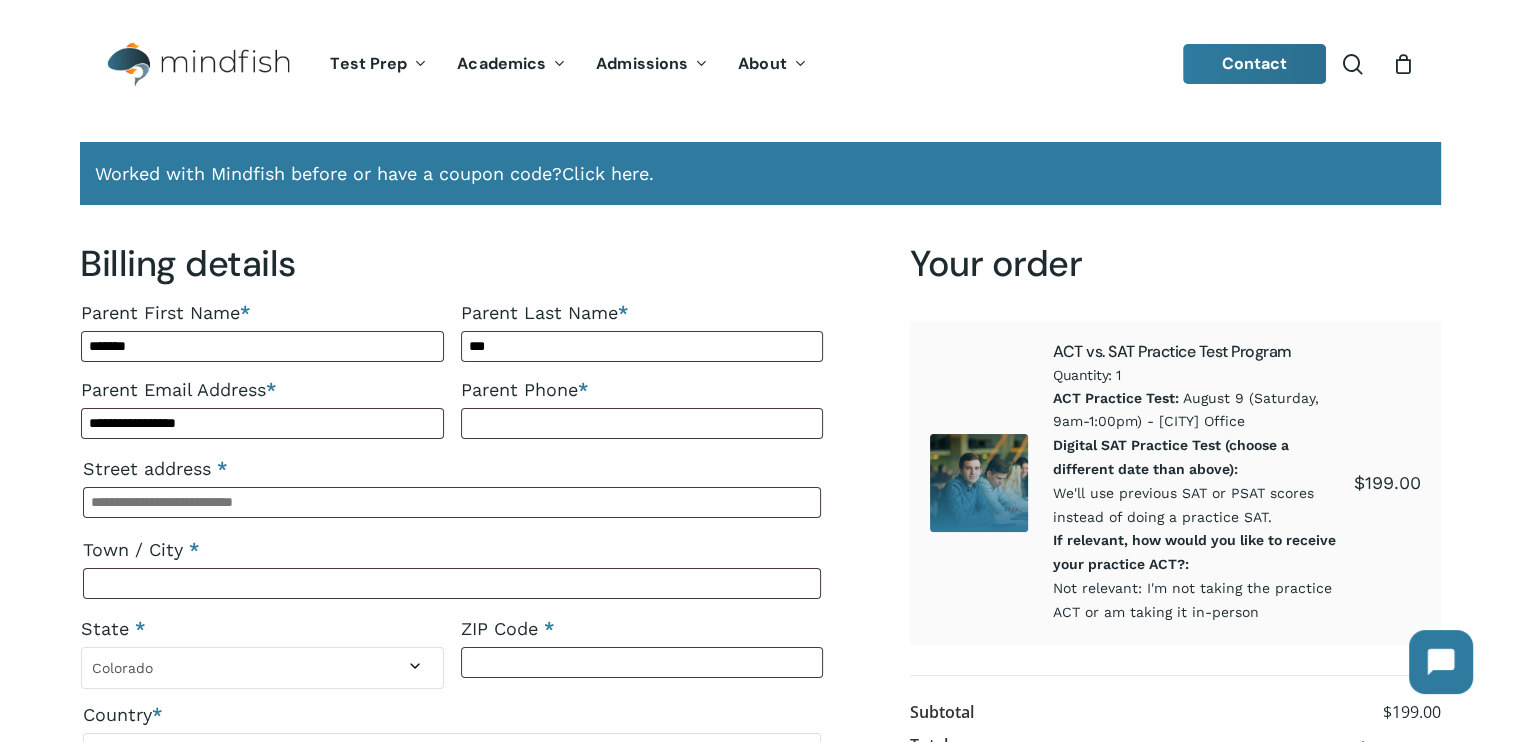 type on "**********" 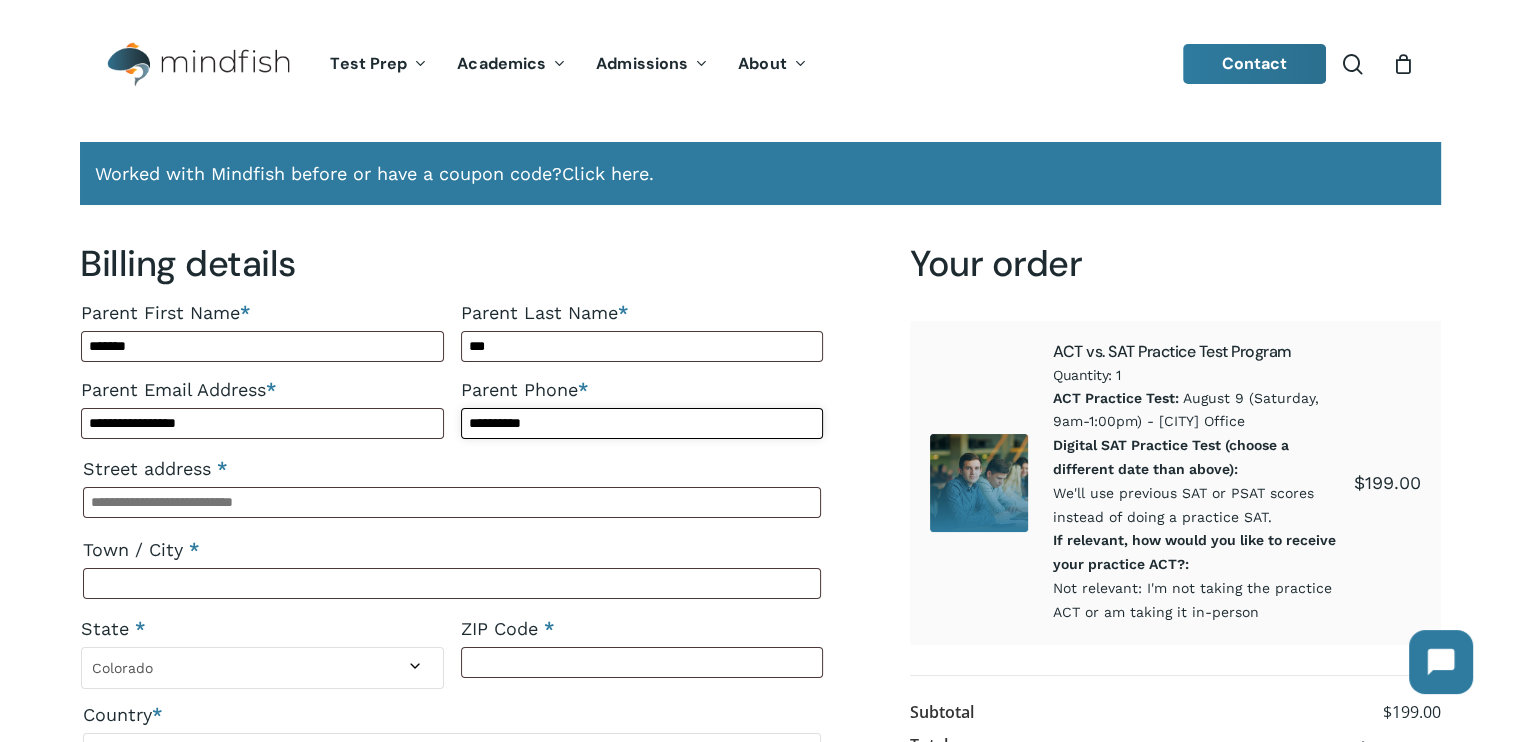 type on "**********" 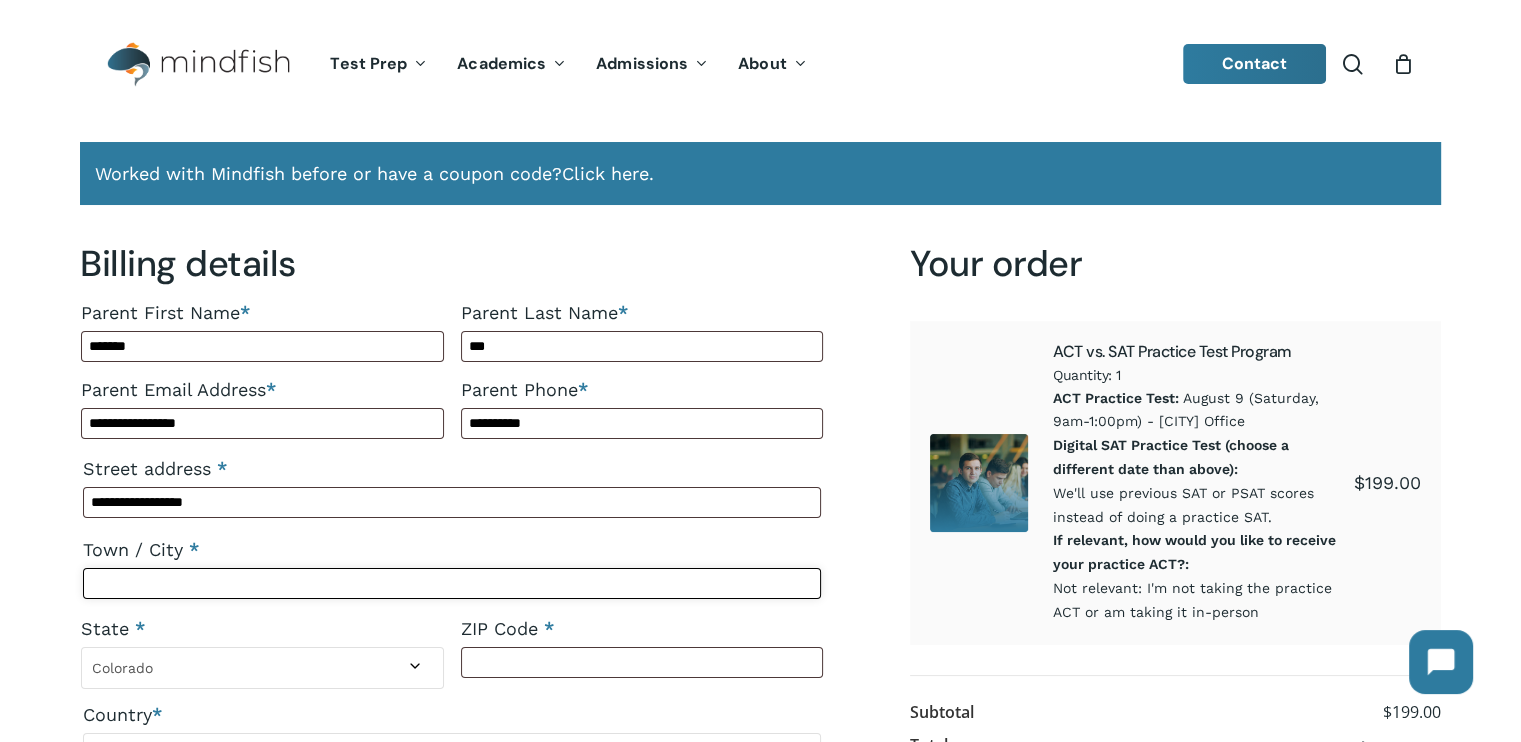 type on "*****" 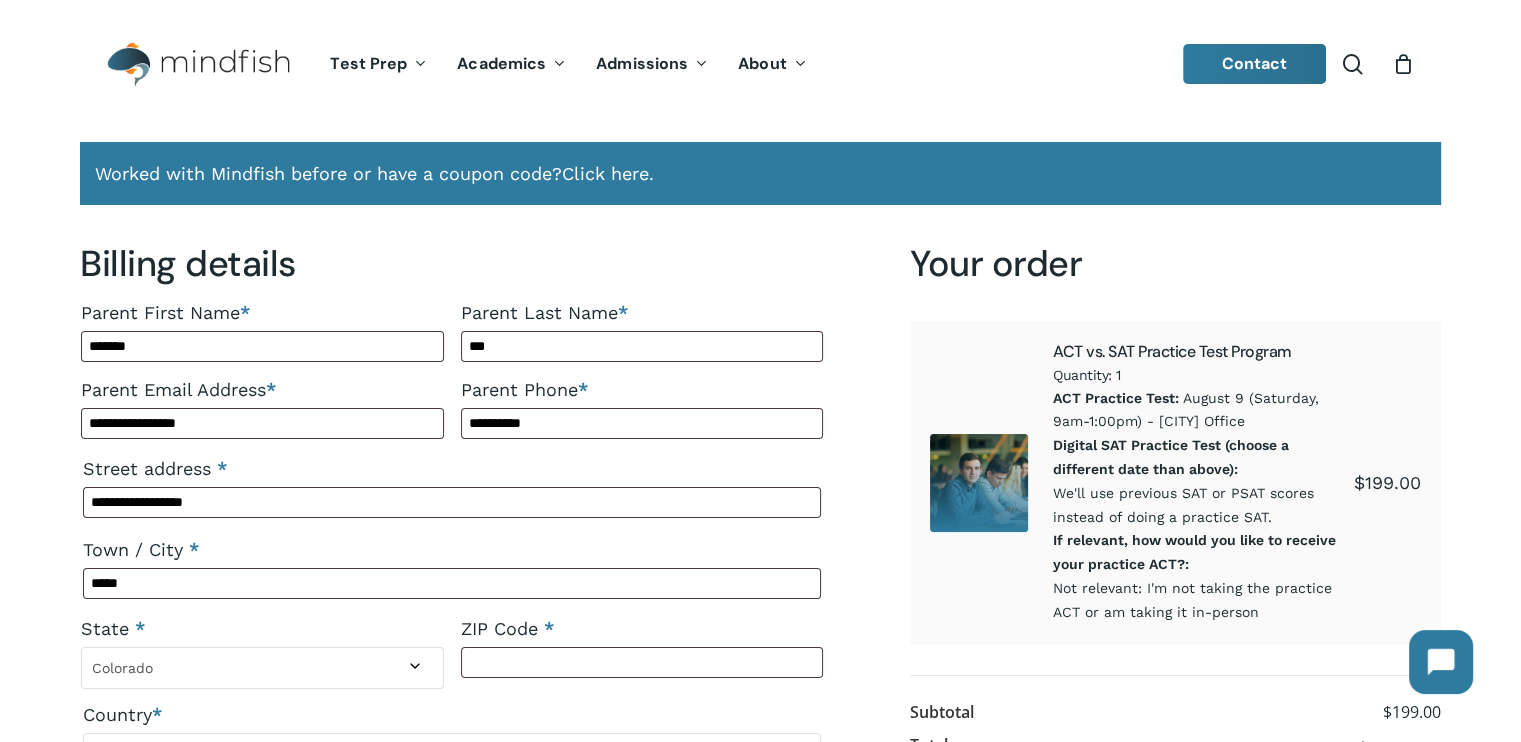 select on "**" 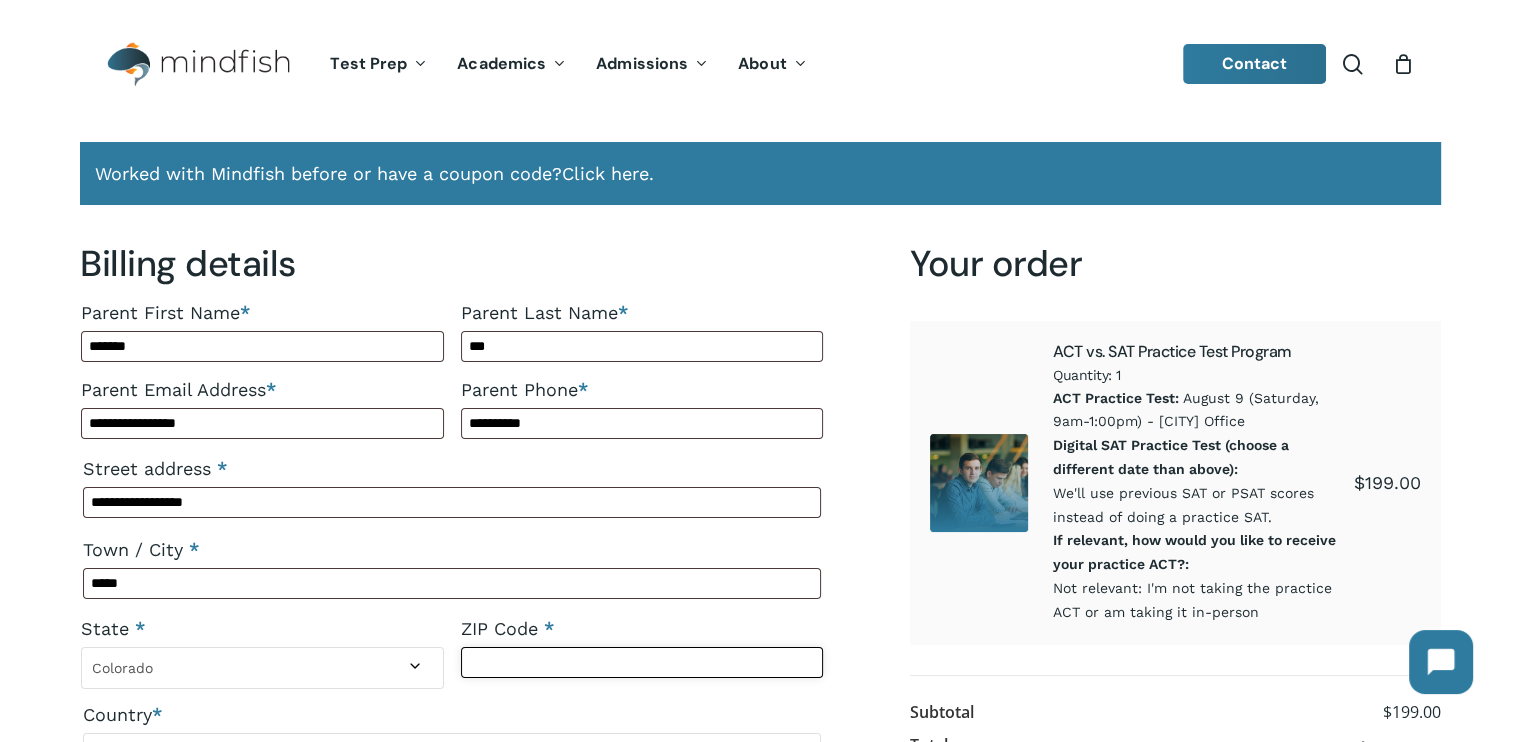 type on "*****" 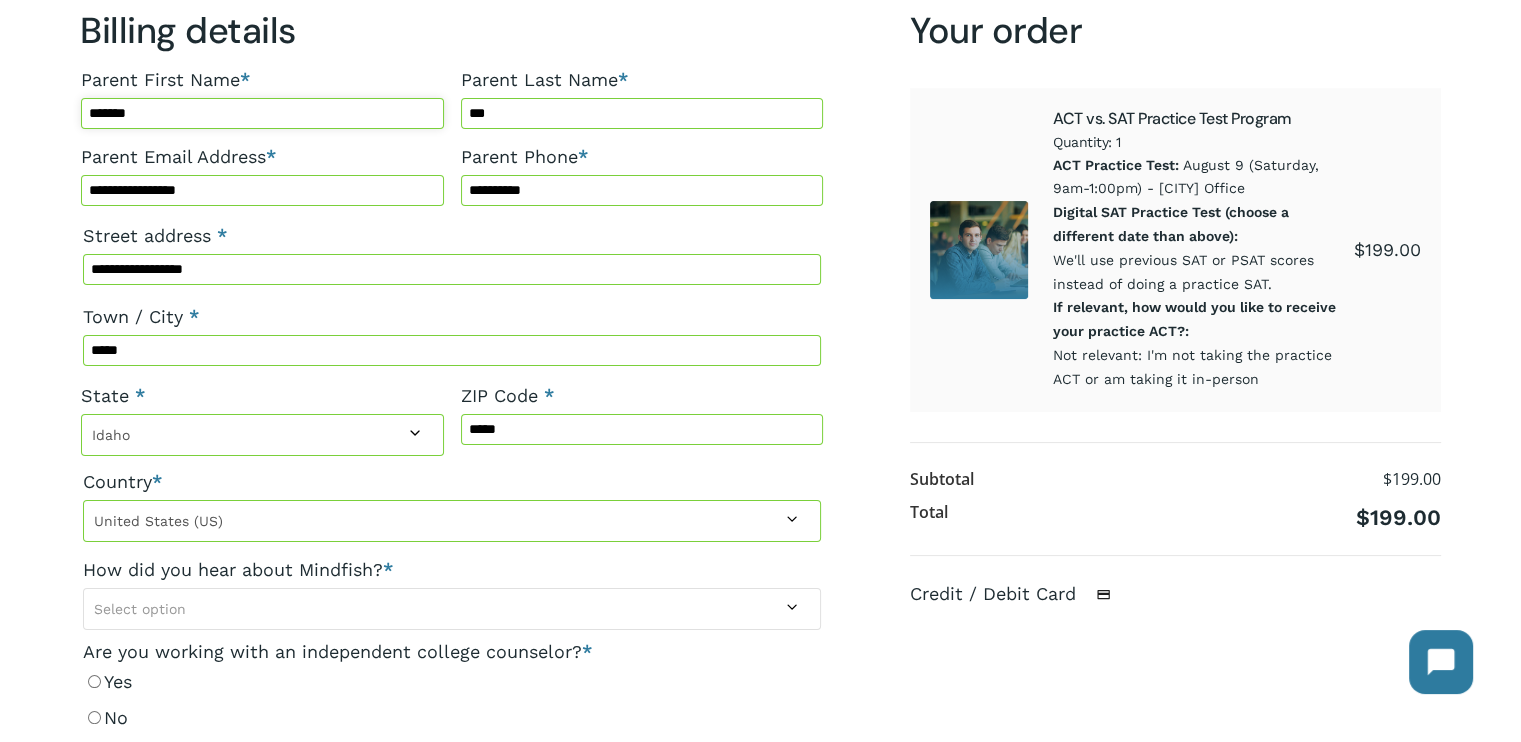 scroll, scrollTop: 333, scrollLeft: 0, axis: vertical 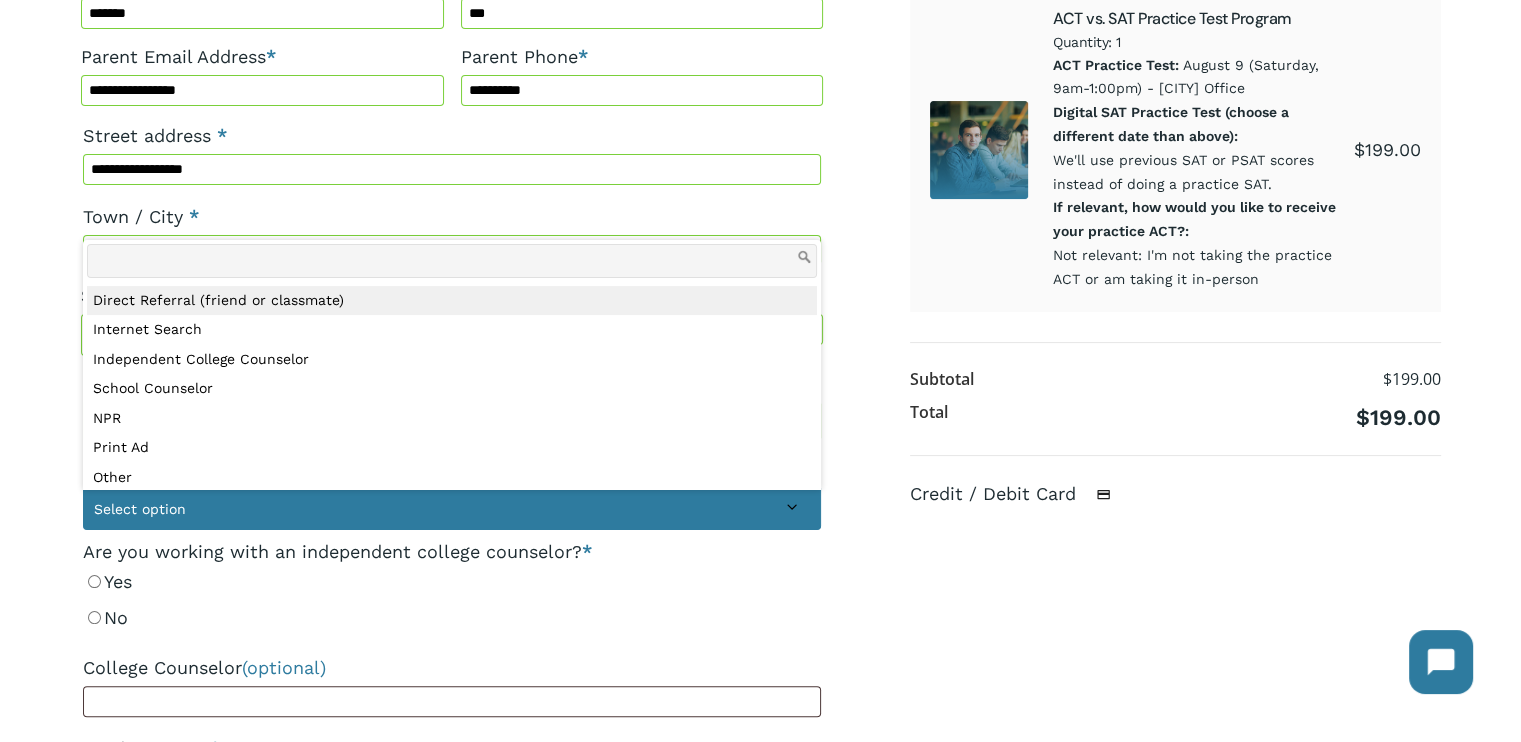 click on "Select option" at bounding box center [452, 509] 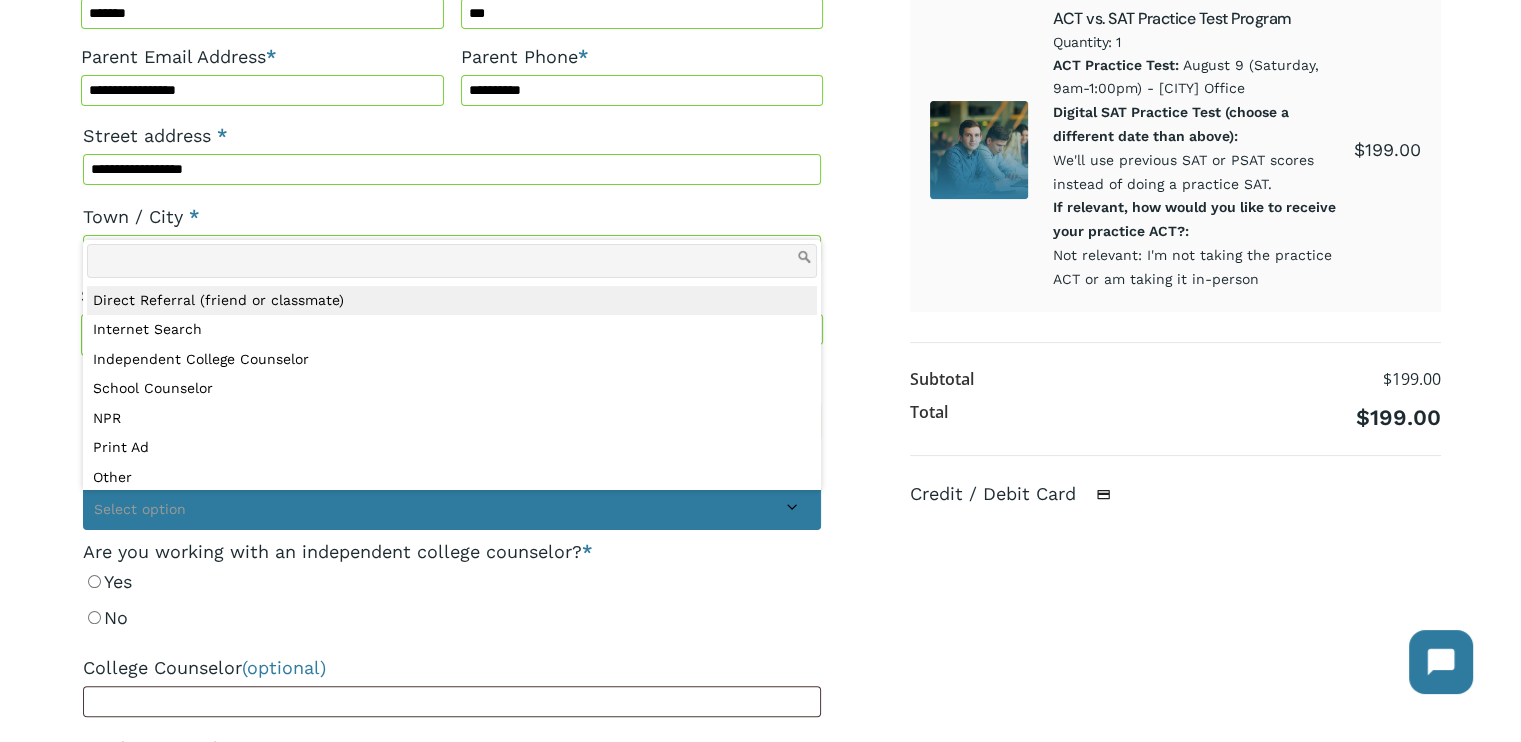 click on "Direct Referral (friend or classmate) Internet Search Independent College Counselor School Counselor NPR Print Ad Other I'd rather not say" at bounding box center (452, 386) 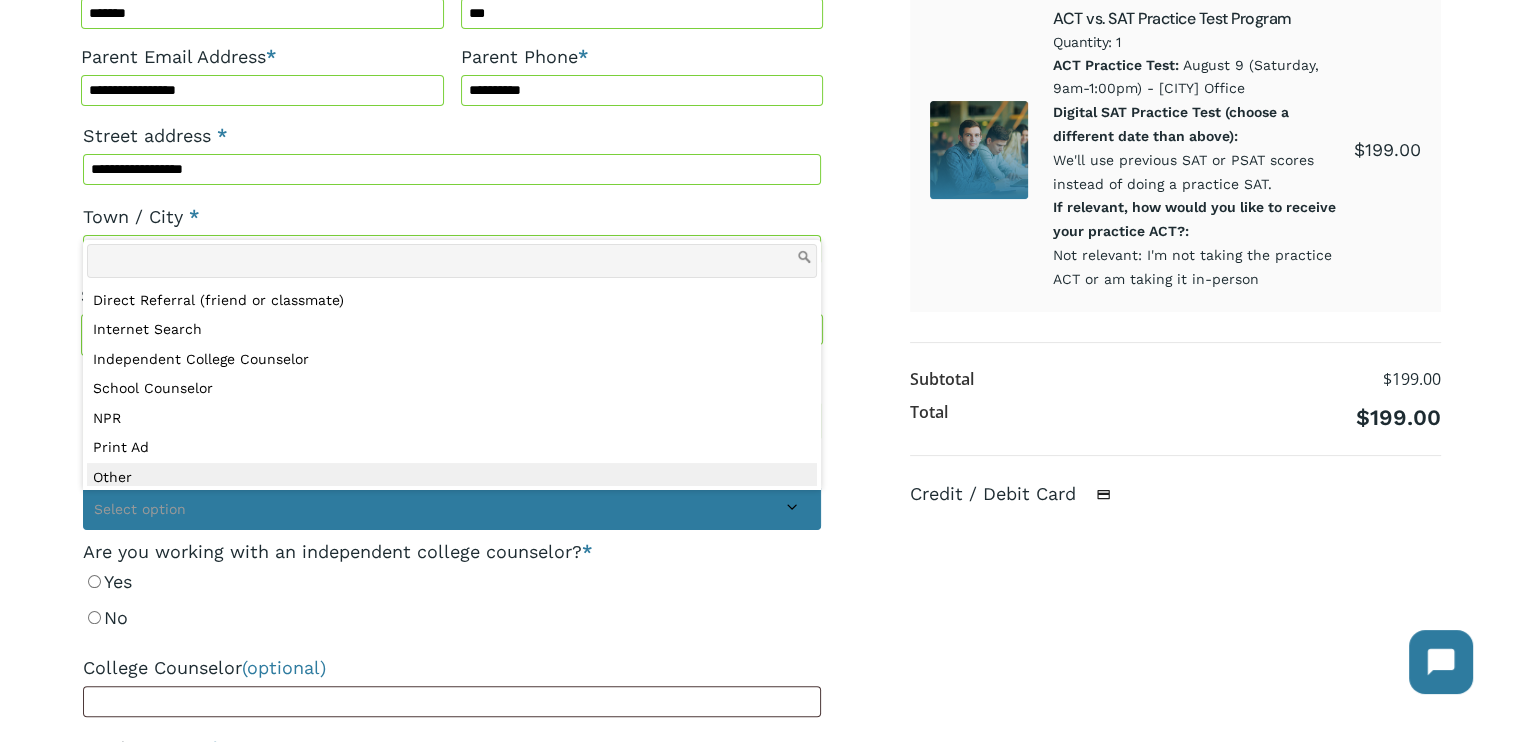 select on "*****" 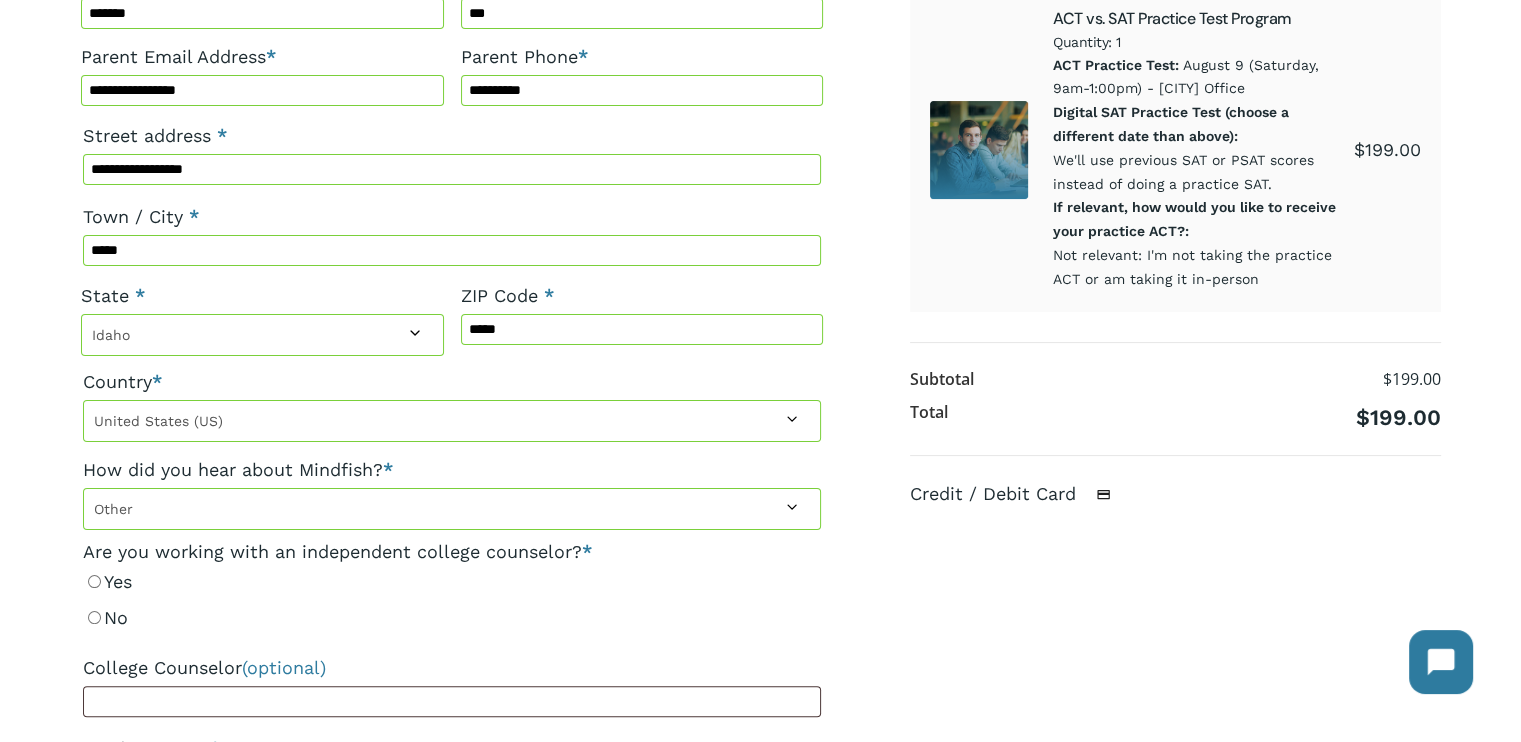 click on "No" at bounding box center [452, 618] 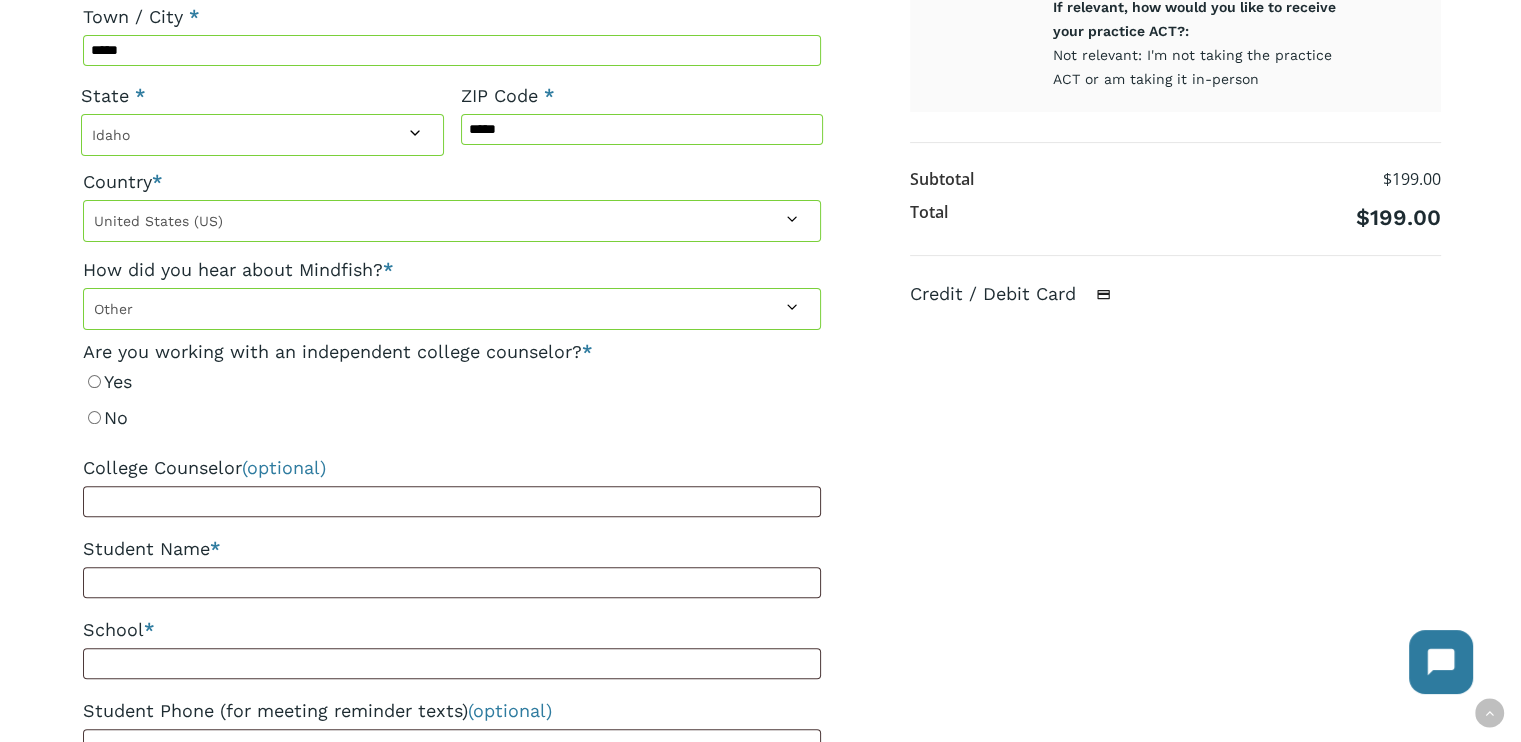 scroll, scrollTop: 633, scrollLeft: 0, axis: vertical 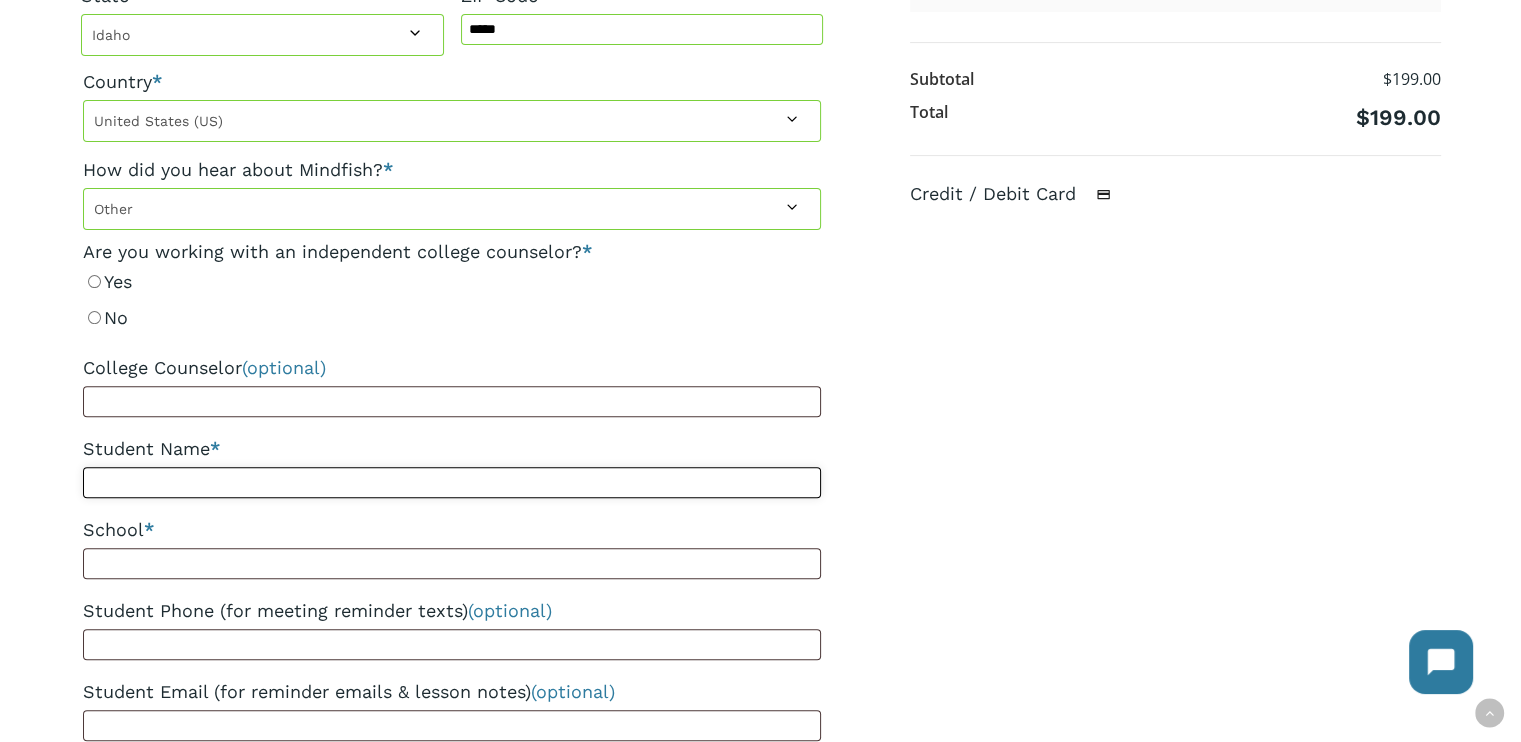 click on "Student [NAME]  *" at bounding box center [452, 482] 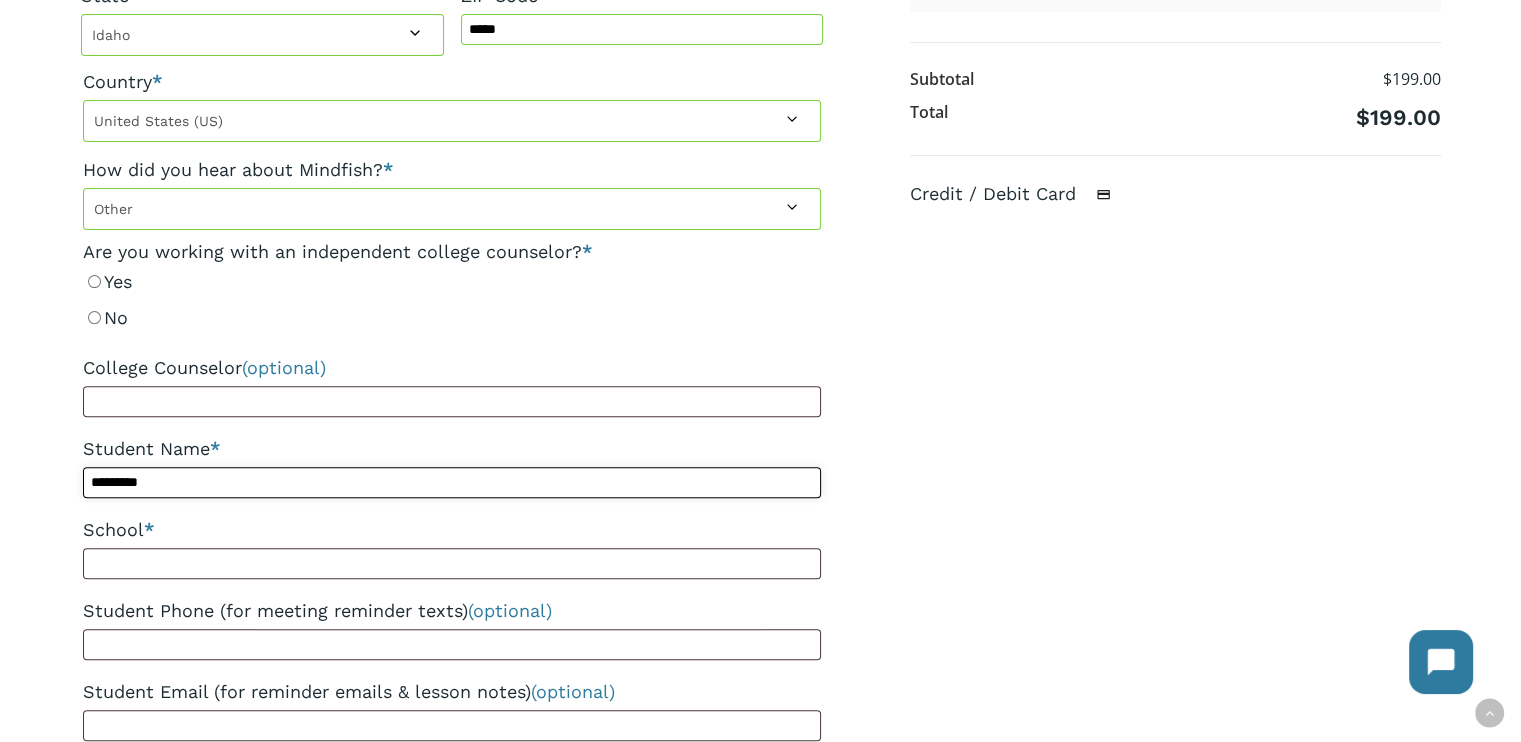 type on "*********" 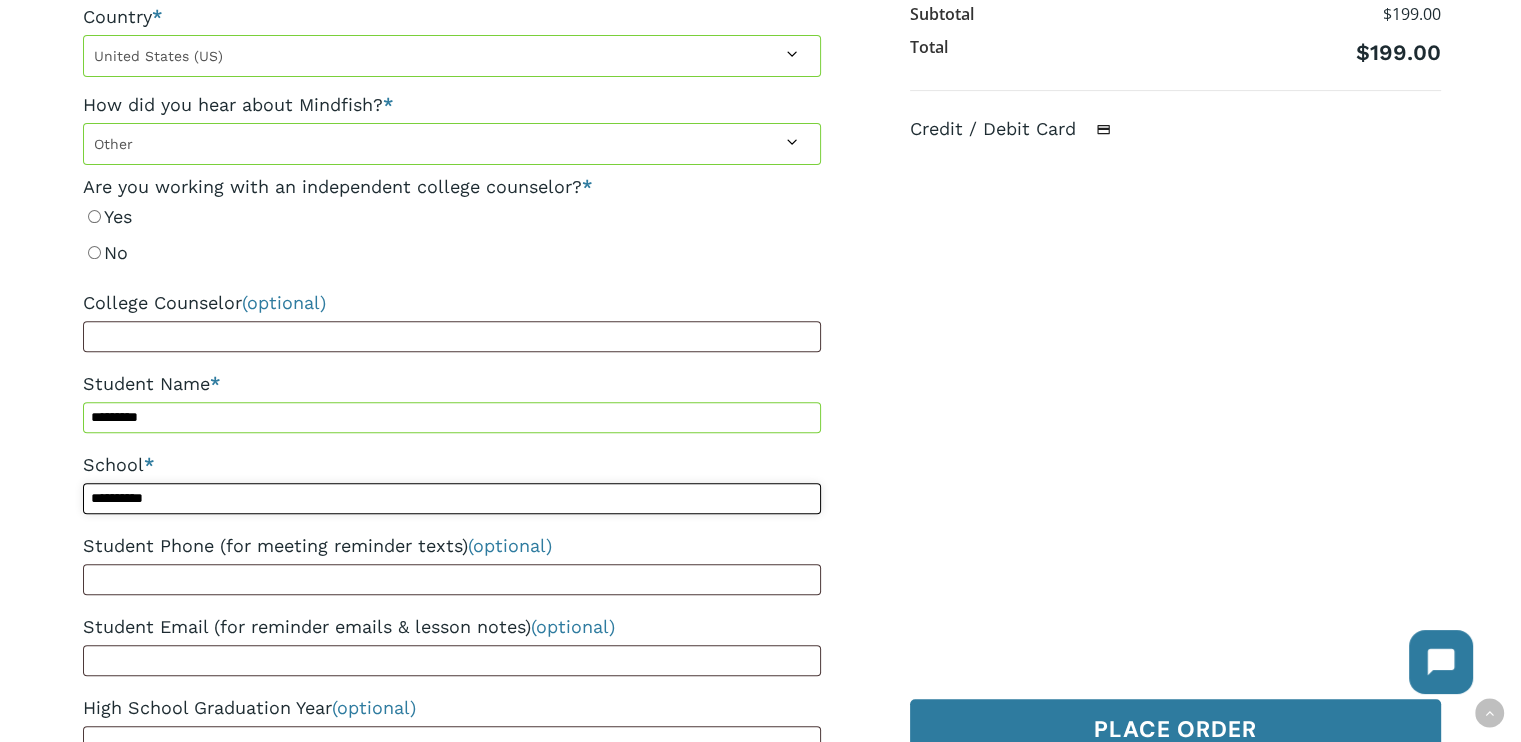 scroll, scrollTop: 733, scrollLeft: 0, axis: vertical 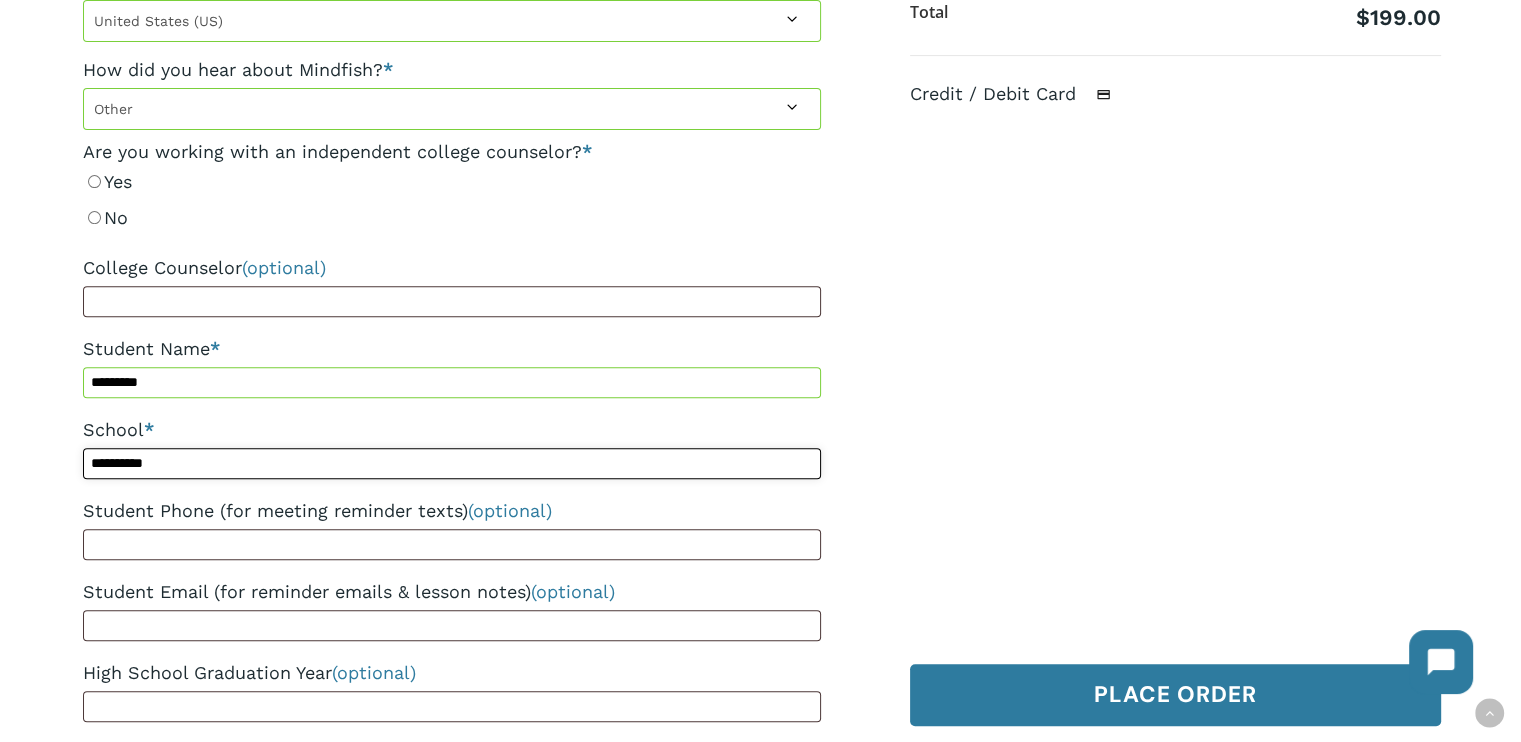 type on "**********" 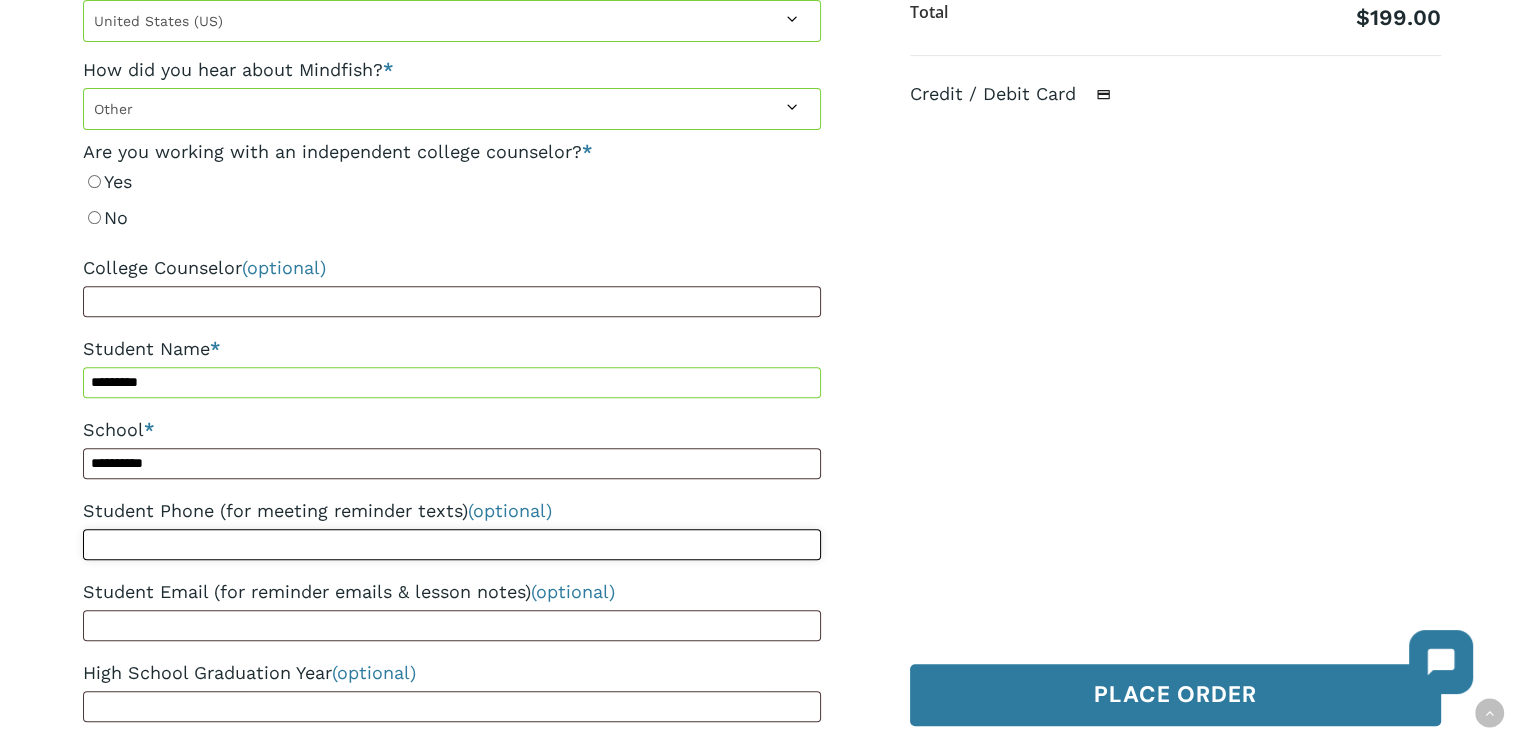 click on "Student [PHONE] (for meeting reminder texts)  (optional)" at bounding box center (452, 544) 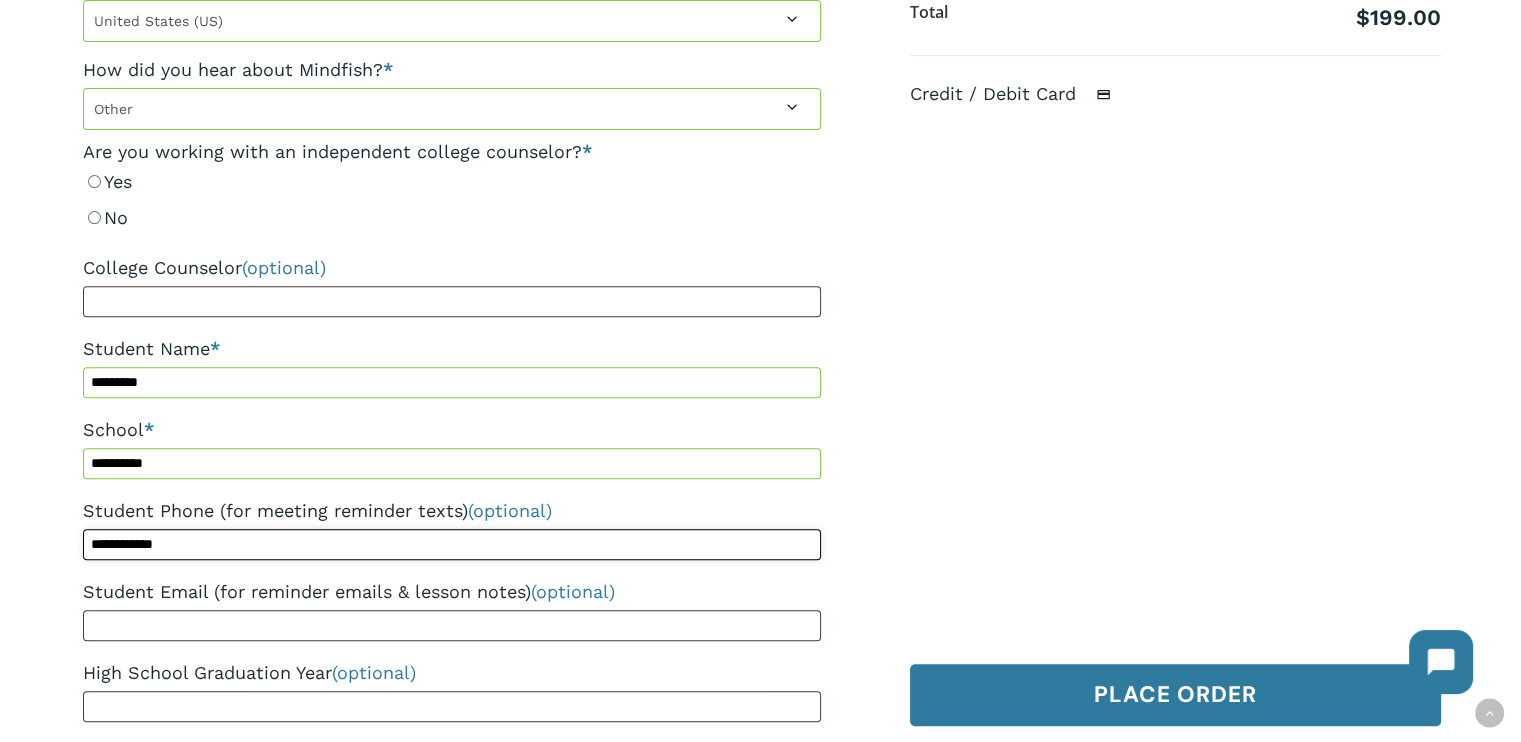 type on "**********" 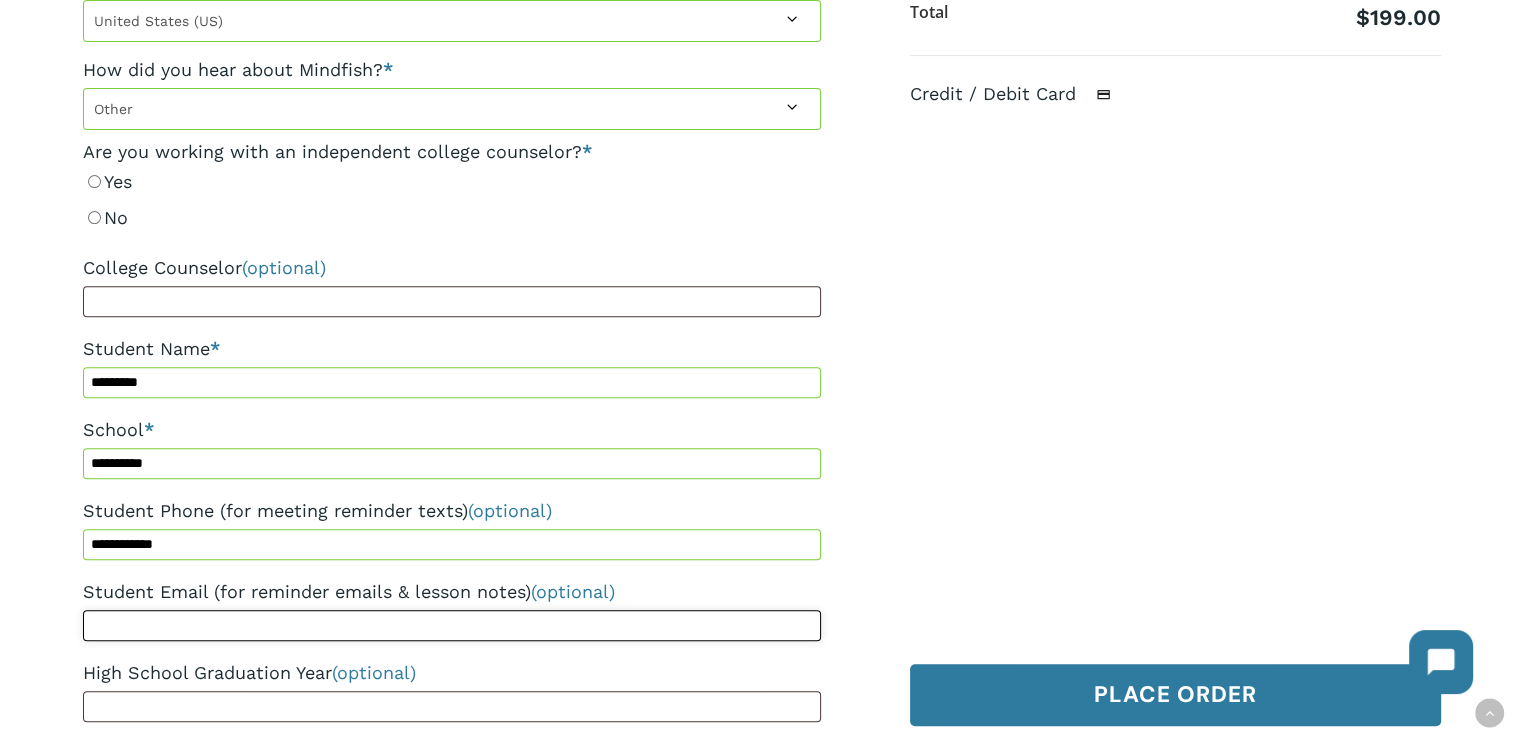 click on "Student [EMAIL] (for reminder emails & lesson notes)  (optional)" at bounding box center [452, 625] 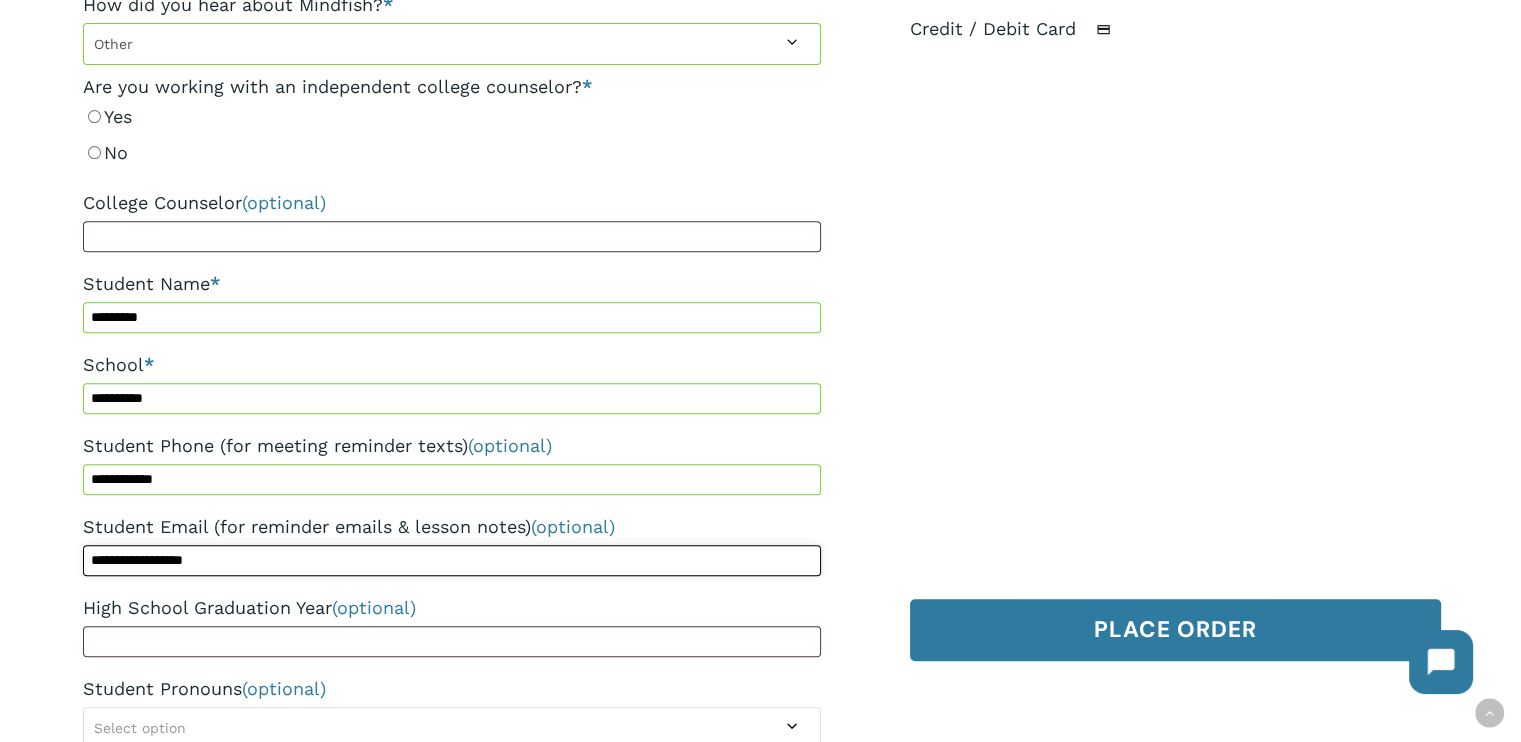 scroll, scrollTop: 833, scrollLeft: 0, axis: vertical 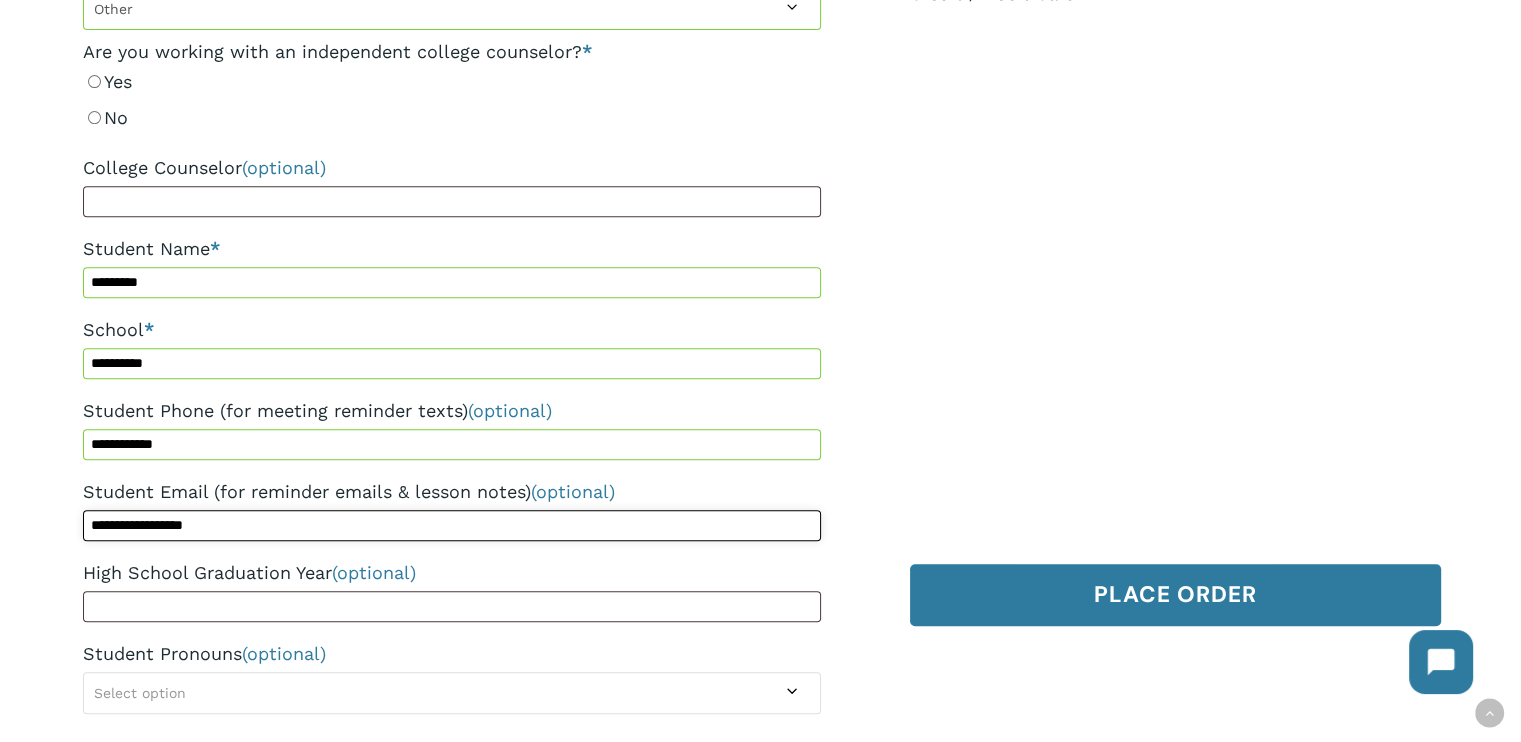 type on "**********" 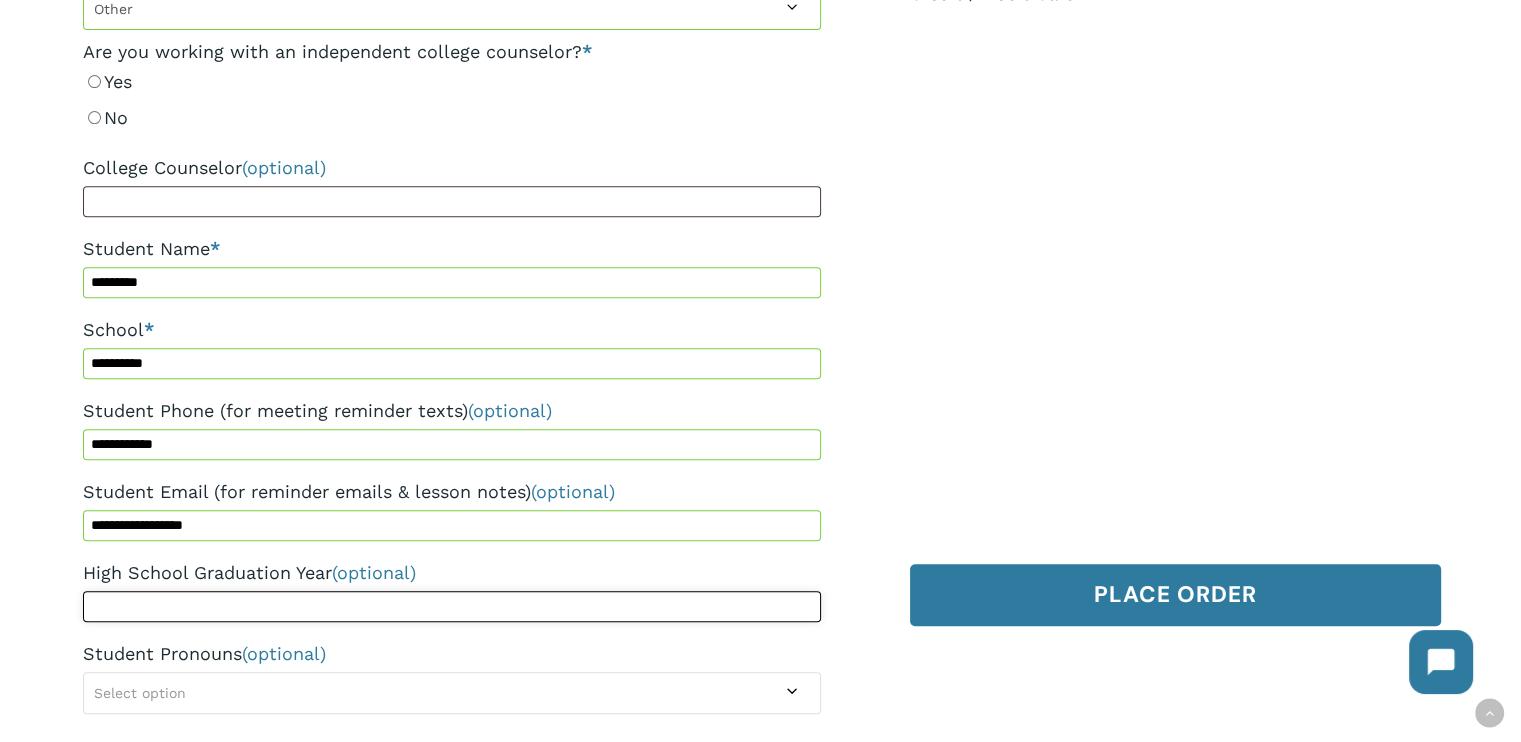 click on "High School Graduation Year  (optional)" at bounding box center [452, 606] 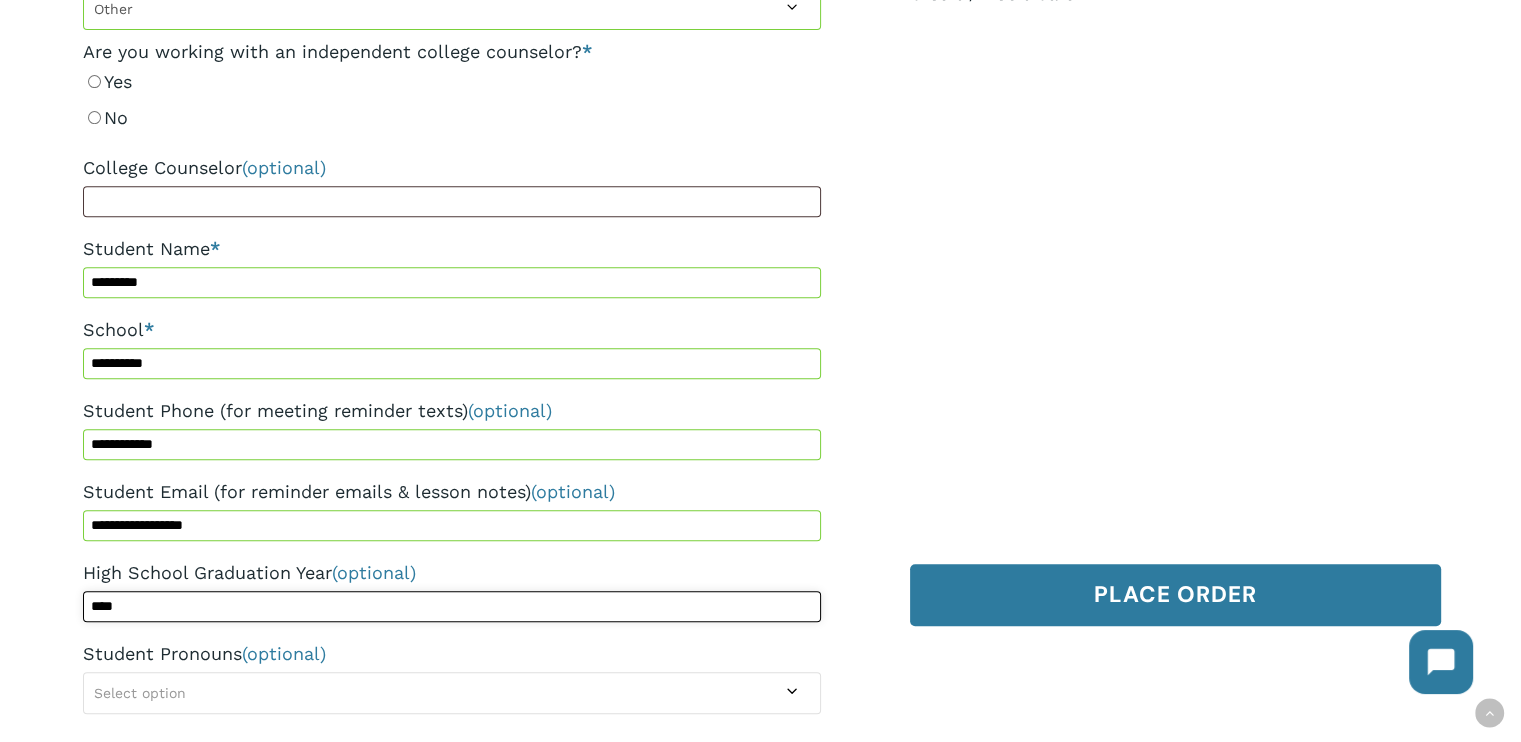 type on "****" 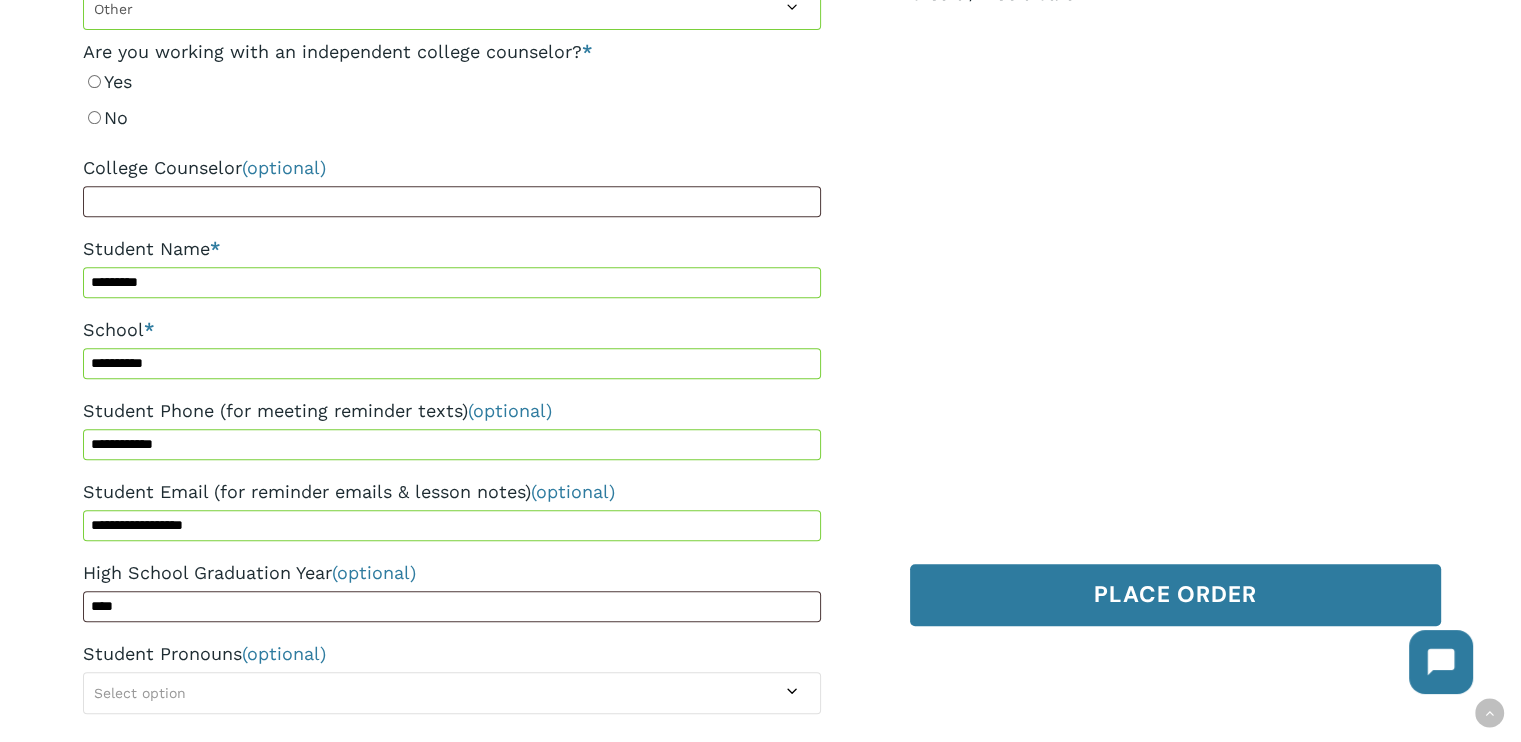 click on "Worked with Mindfish before or have a coupon code?  Click here.
Coupon:
— OR —
Billing details
Parent [NAME]  Parent [NAME]  Parent [EMAIL]  Parent [PHONE]  [ADDRESS]   [CITY]   [STATE]   [ZIP]" at bounding box center (760, 310) 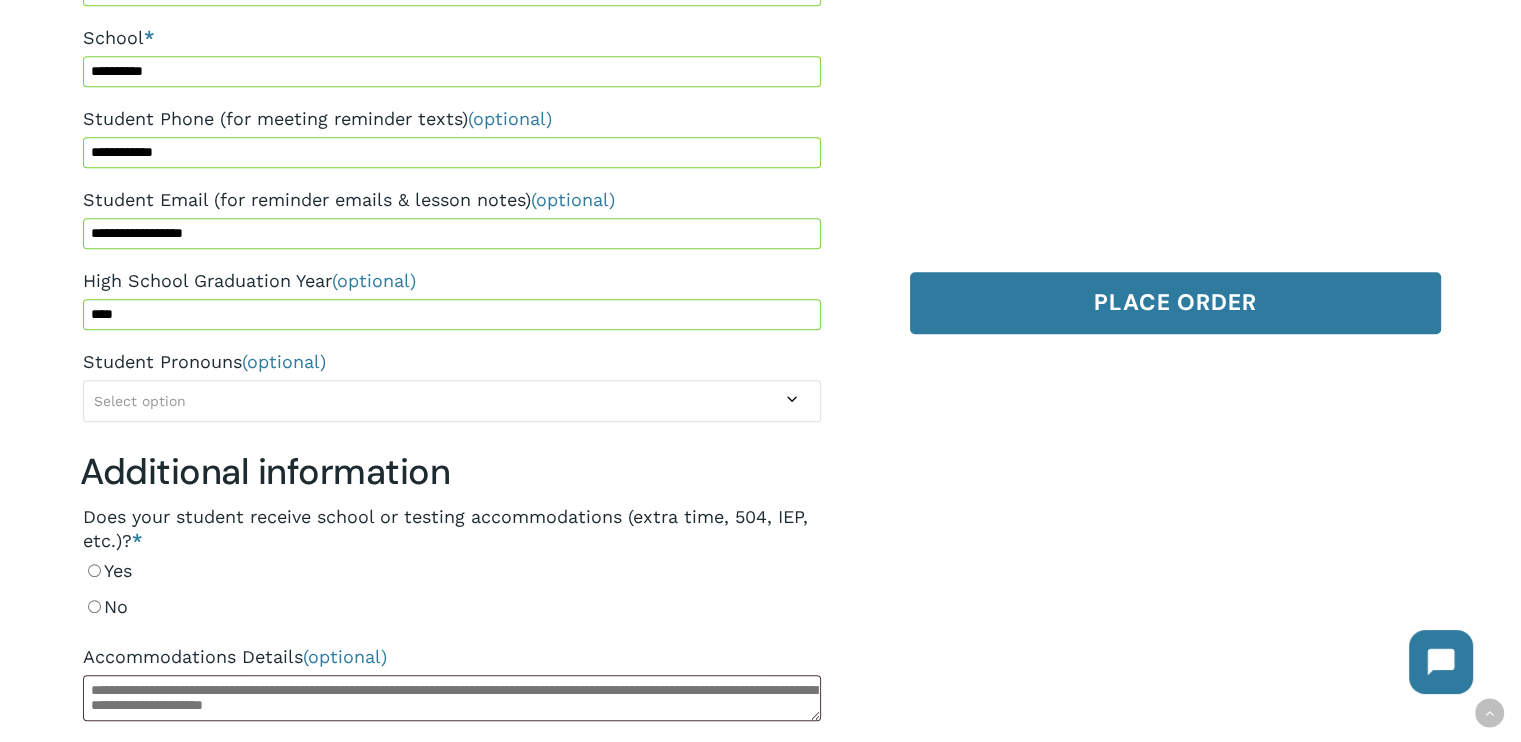 scroll, scrollTop: 1133, scrollLeft: 0, axis: vertical 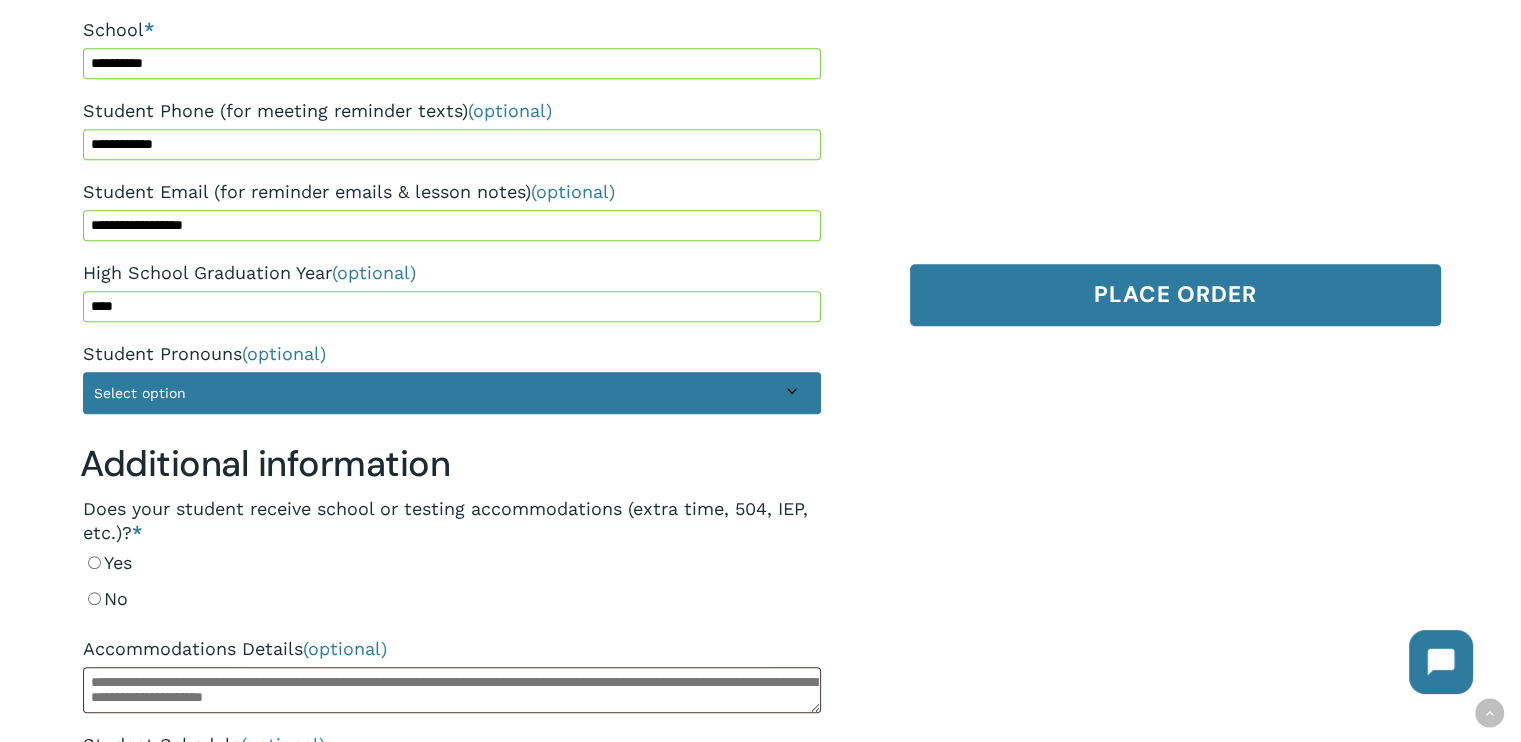 click on "Select option" at bounding box center (140, 393) 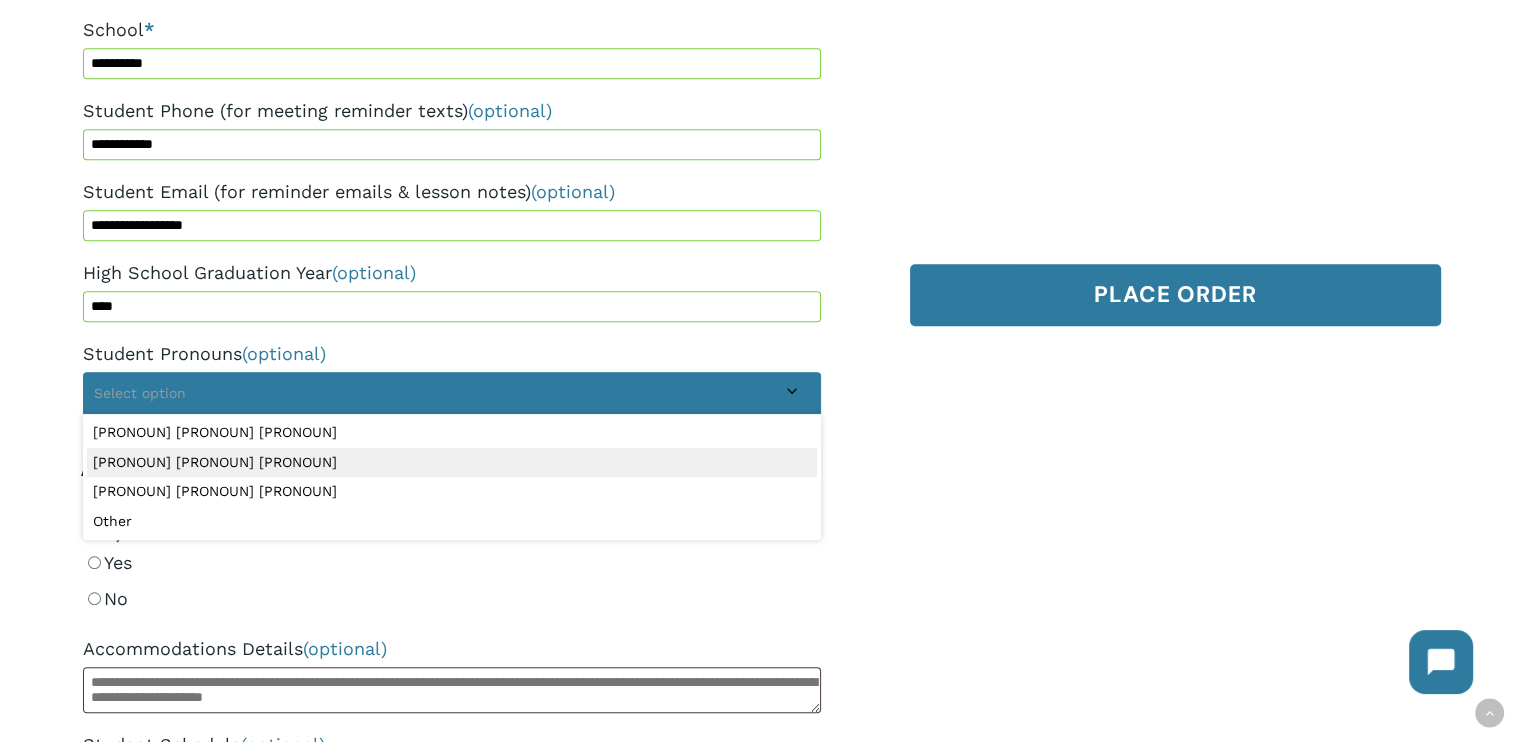 select on "**********" 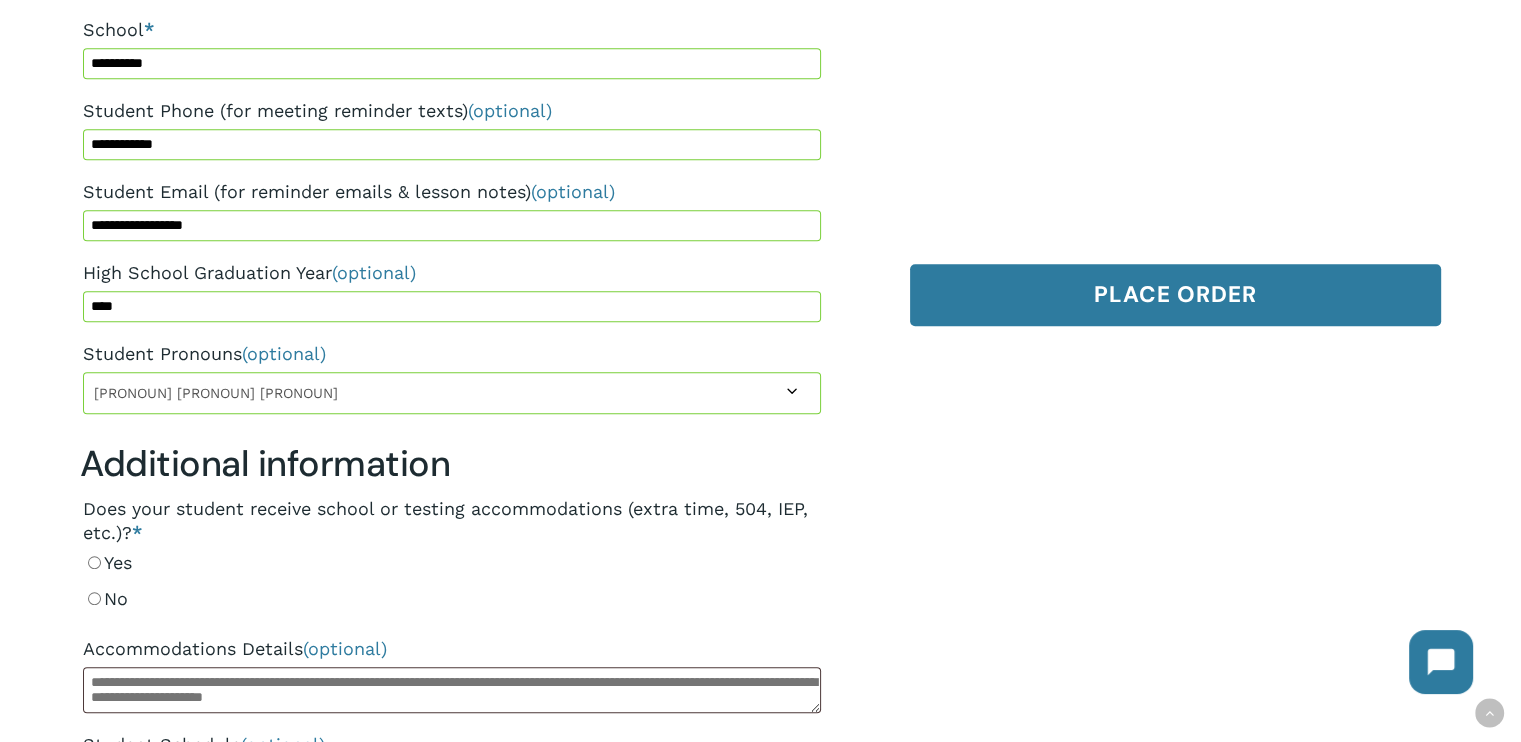 click on "Worked with Mindfish before or have a coupon code?  Click here.
Coupon:
— OR —
Billing details
Parent [NAME]  Parent [NAME]  Parent [EMAIL]  Parent [PHONE]  [ADDRESS]   [CITY]   [STATE]   [ZIP]" at bounding box center [760, 10] 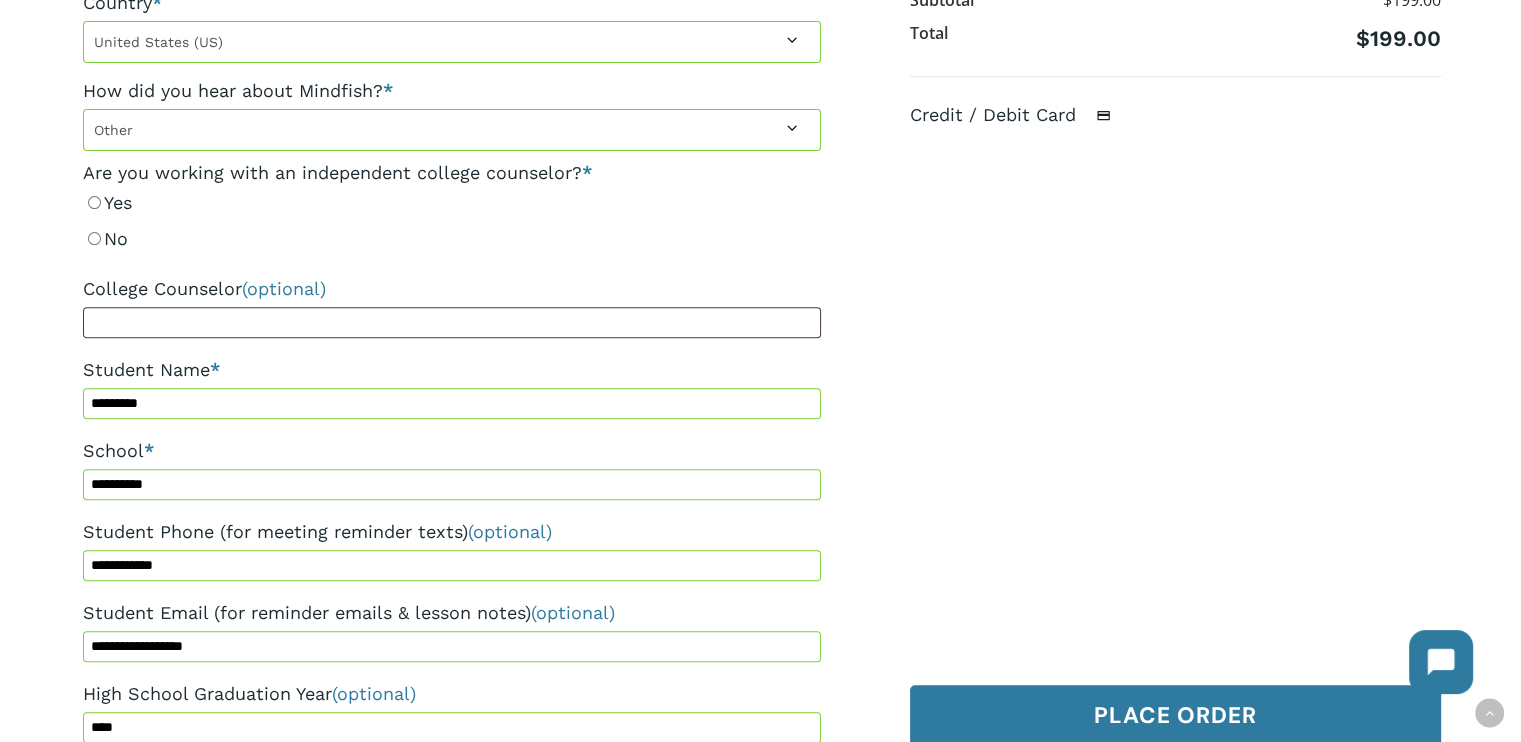 scroll, scrollTop: 733, scrollLeft: 0, axis: vertical 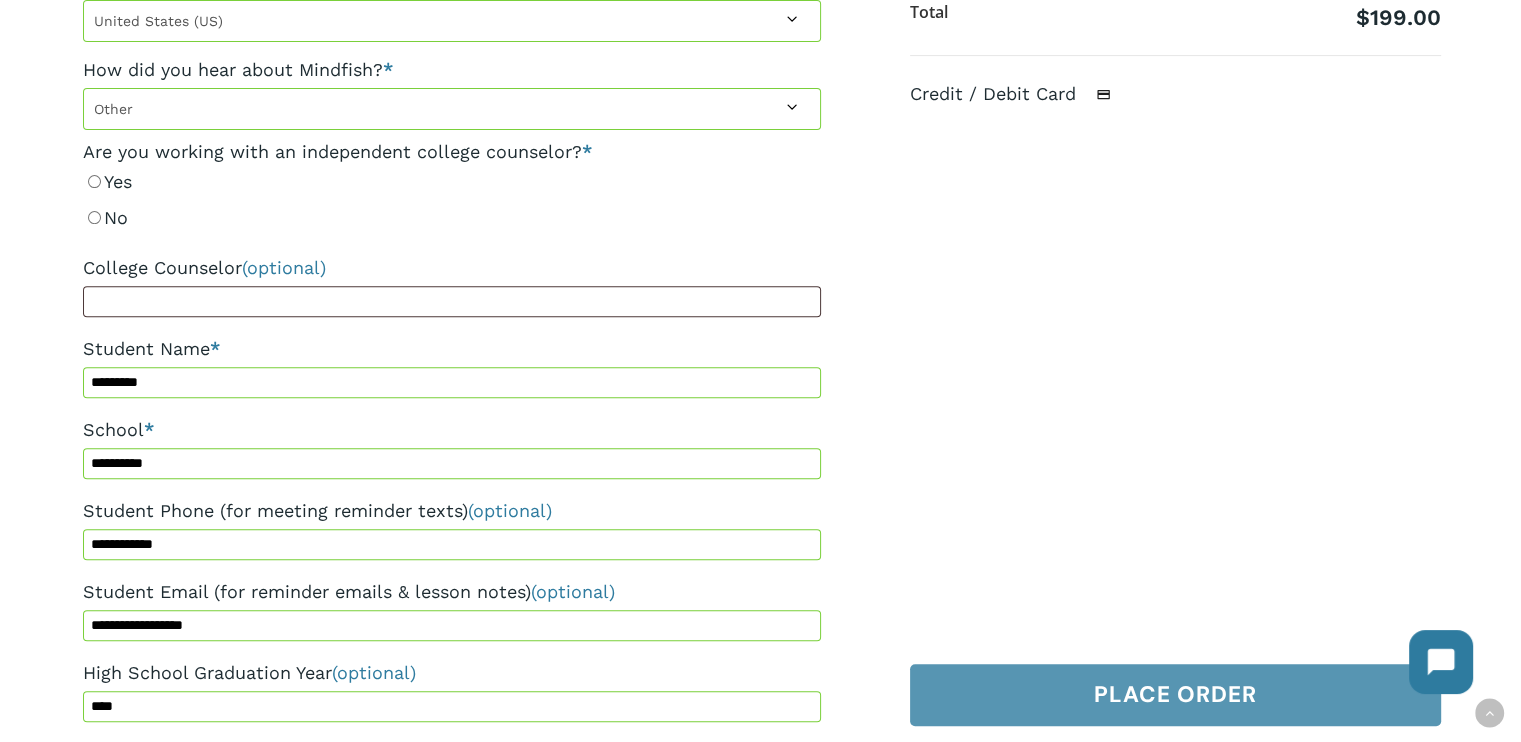click on "Place order" at bounding box center (1175, 695) 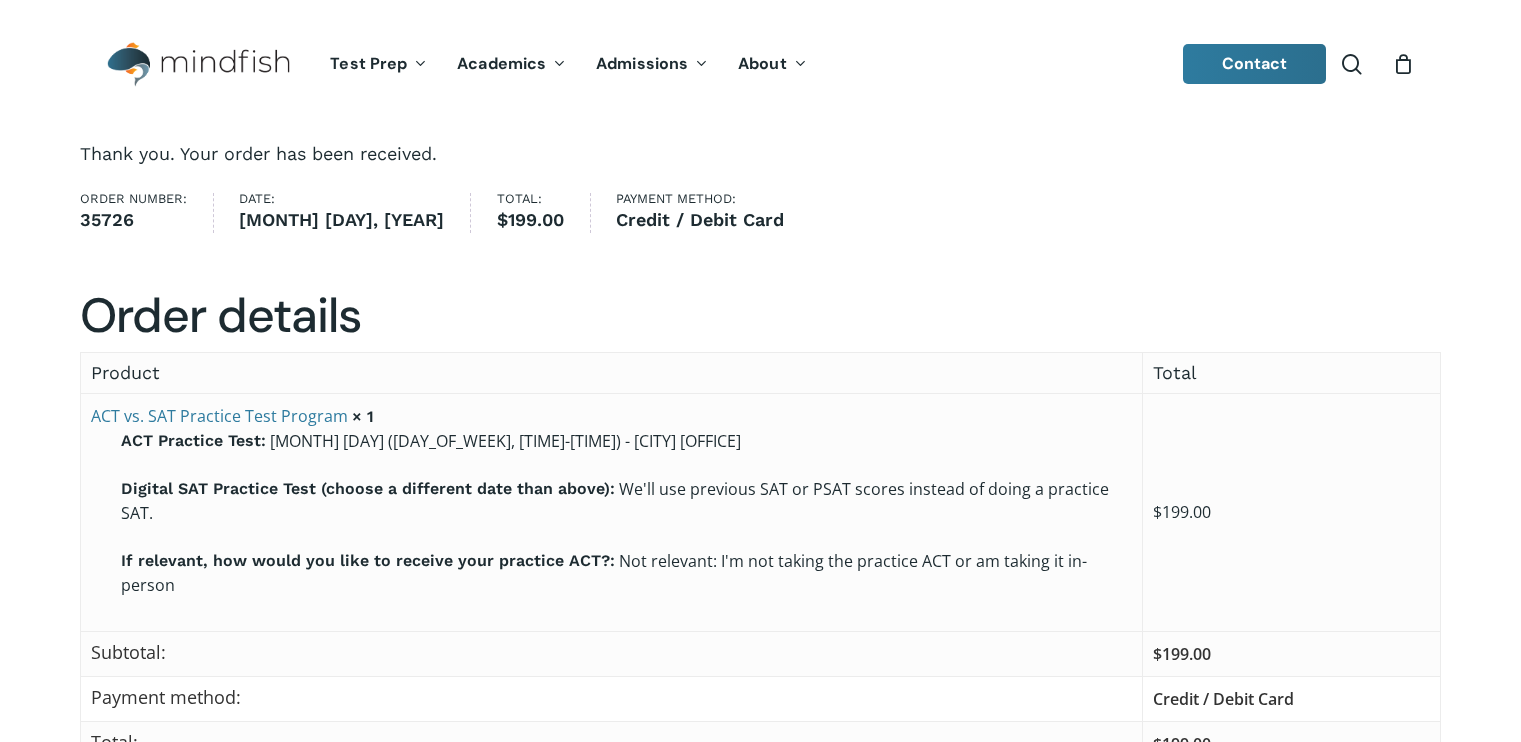 scroll, scrollTop: 0, scrollLeft: 0, axis: both 